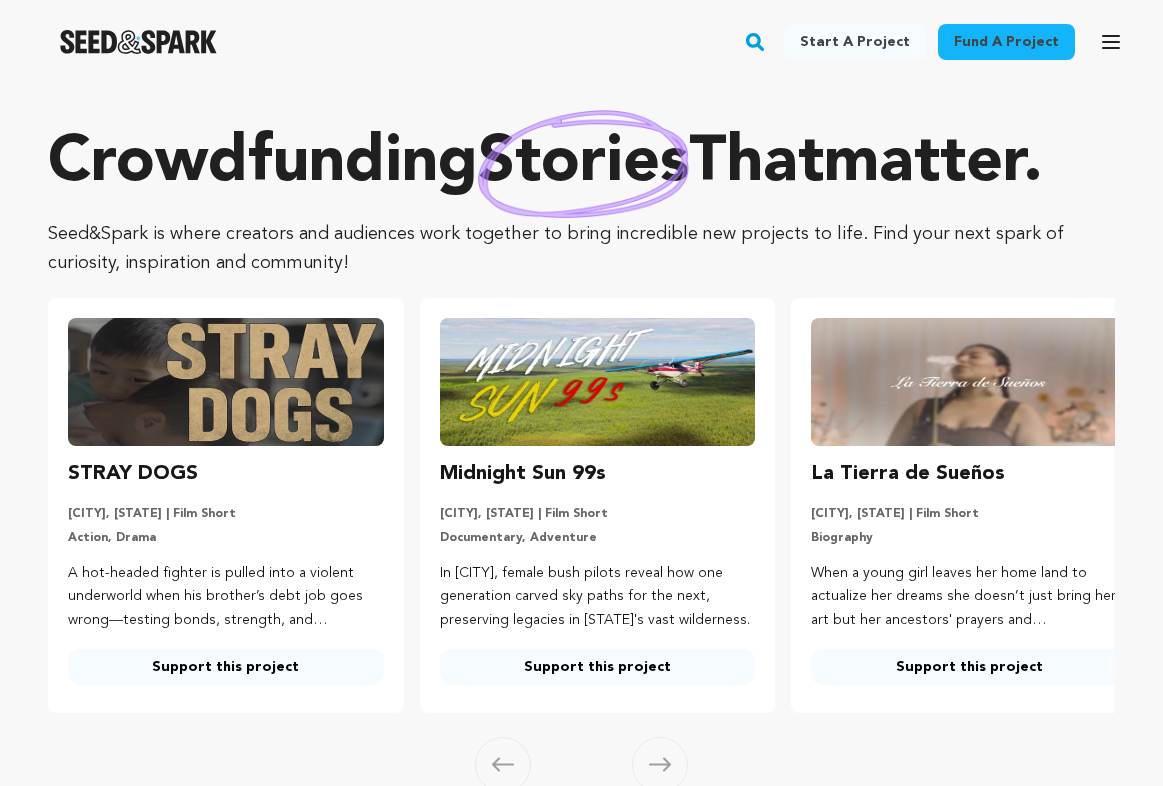 scroll, scrollTop: 0, scrollLeft: 0, axis: both 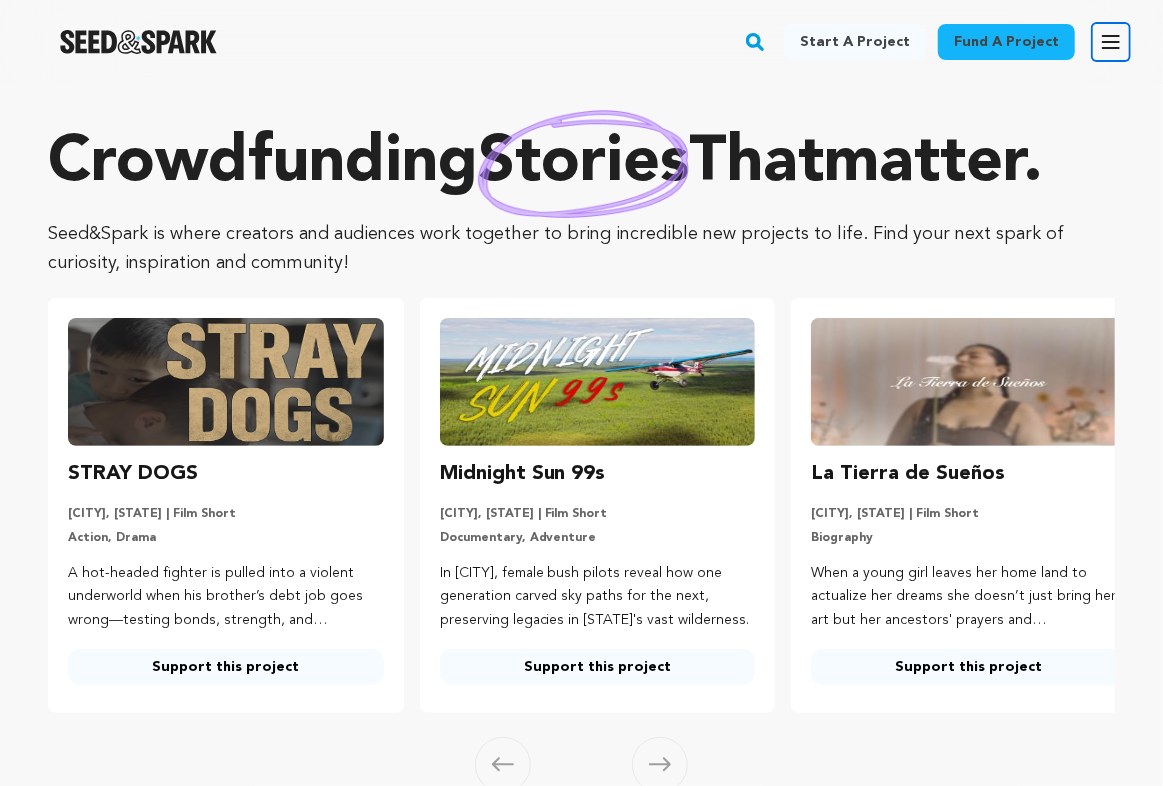 click 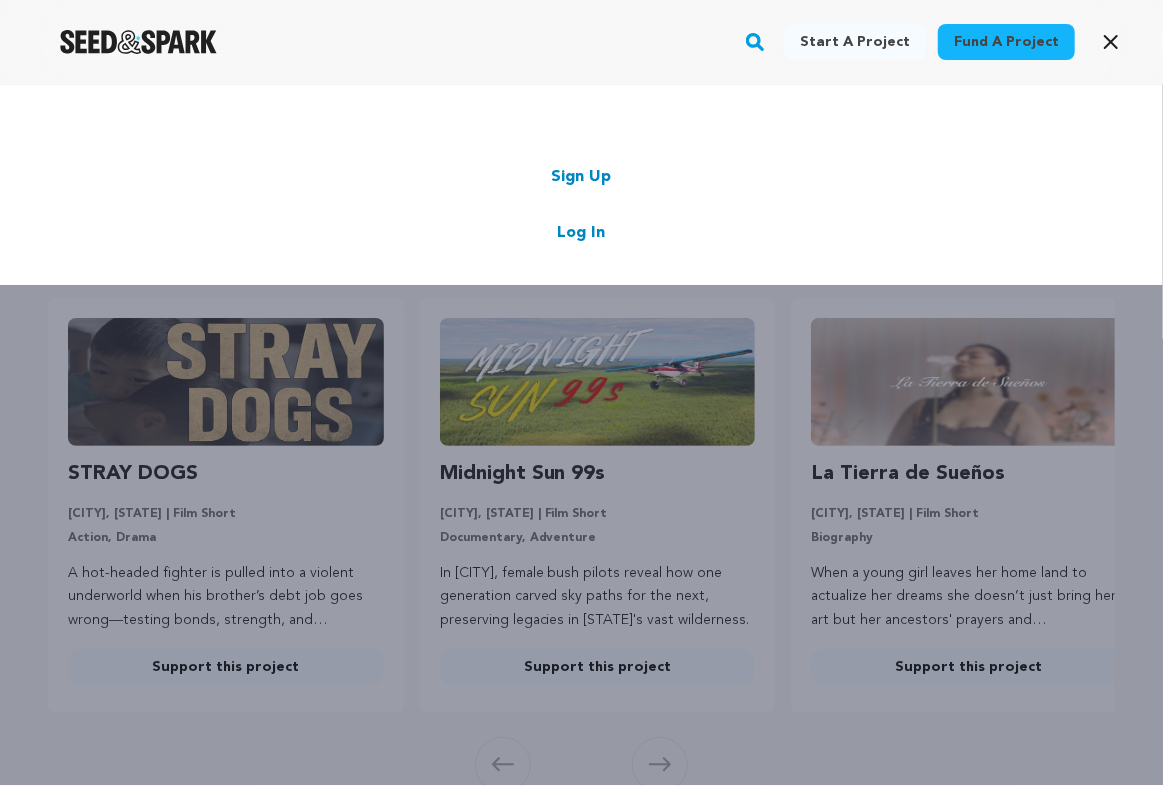 click on "Log In" at bounding box center (582, 233) 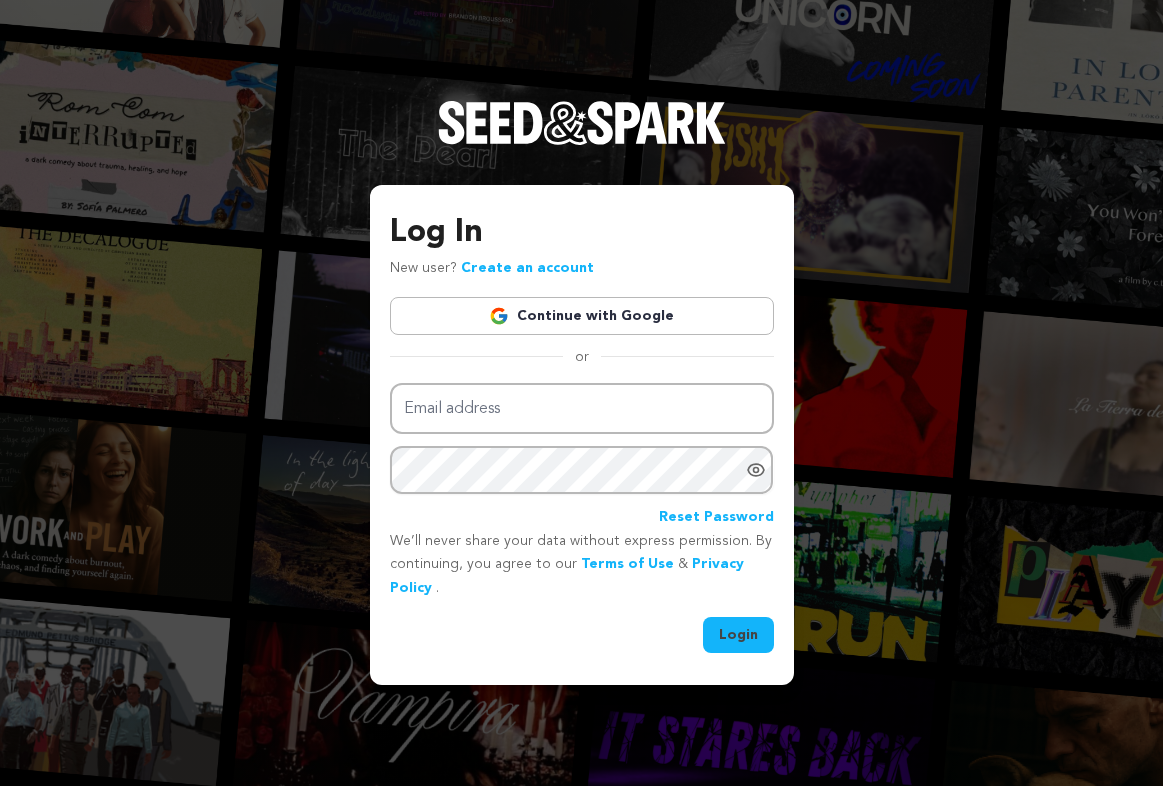 scroll, scrollTop: 0, scrollLeft: 0, axis: both 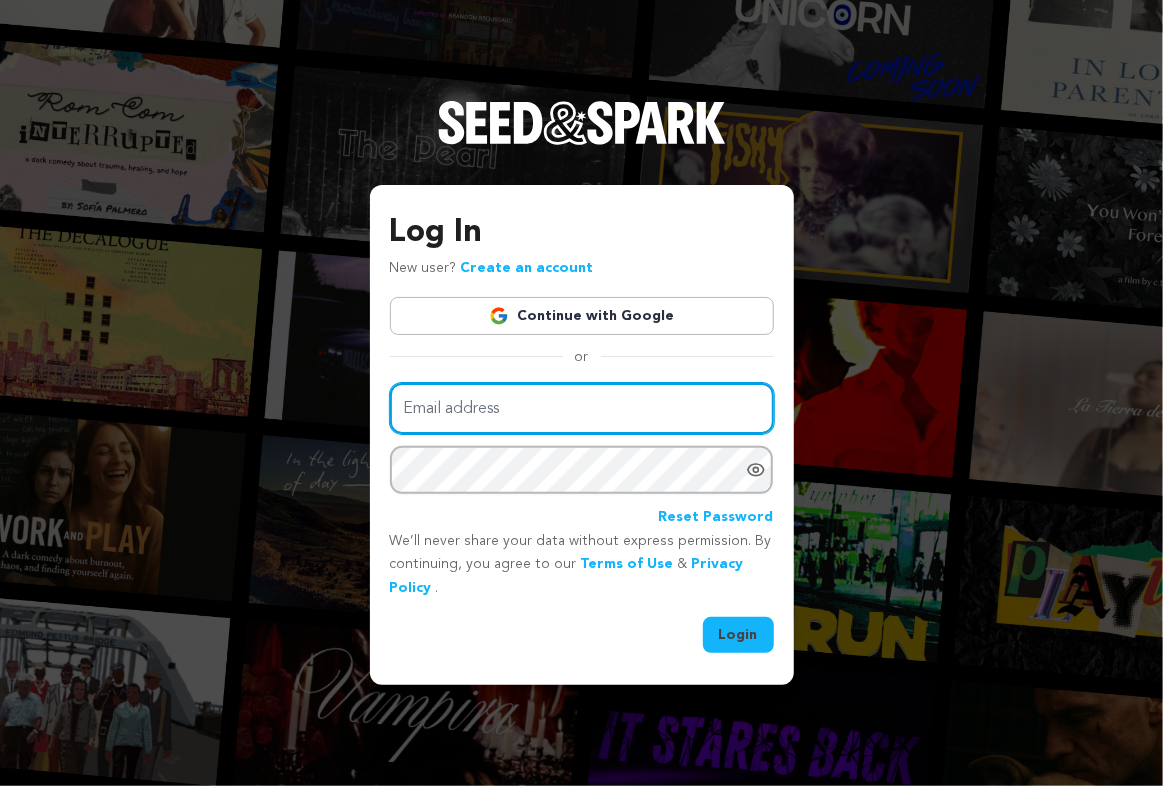 type on "[EMAIL]" 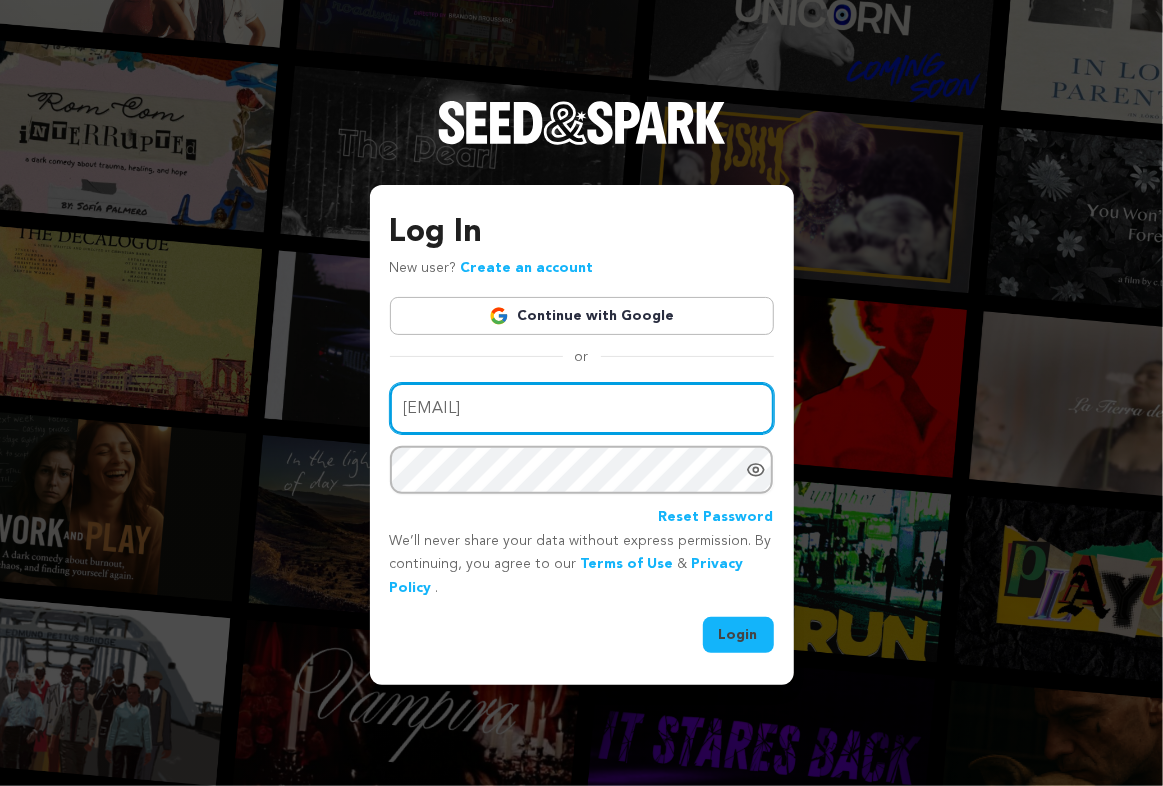 click on "anbuncich@gmail.com" at bounding box center (582, 408) 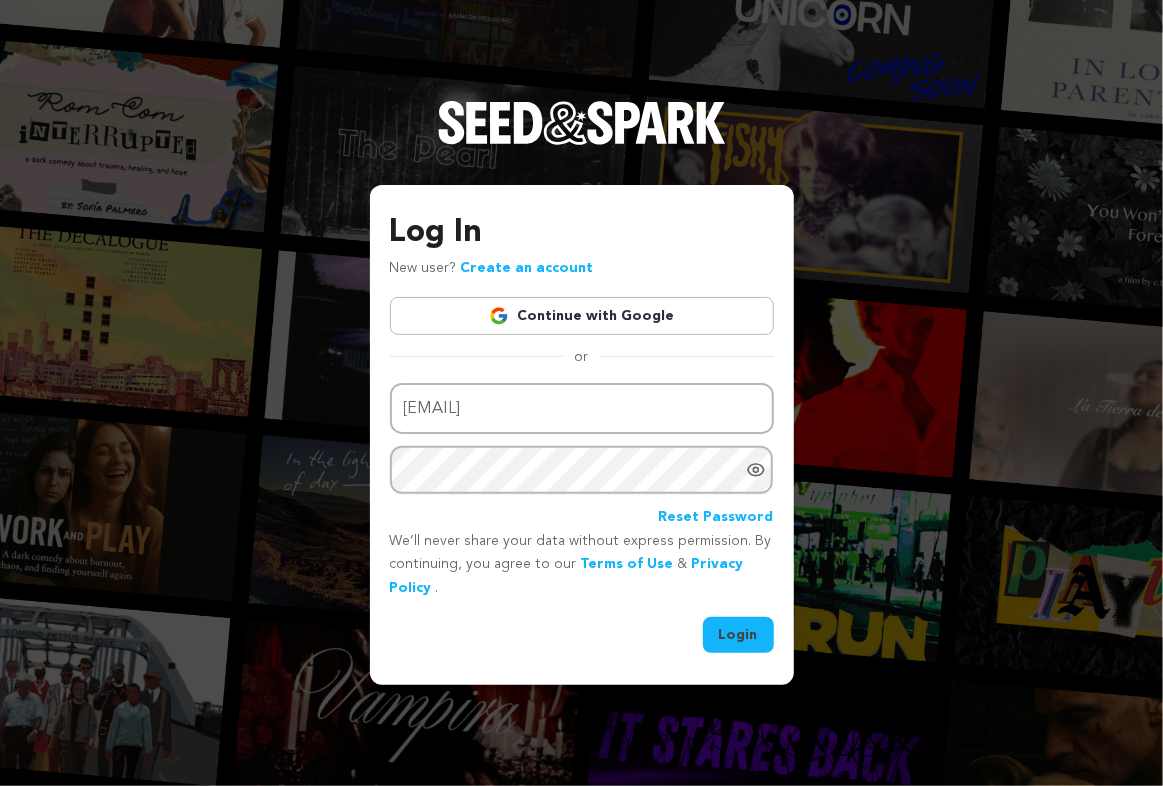 click on "Login" at bounding box center [738, 635] 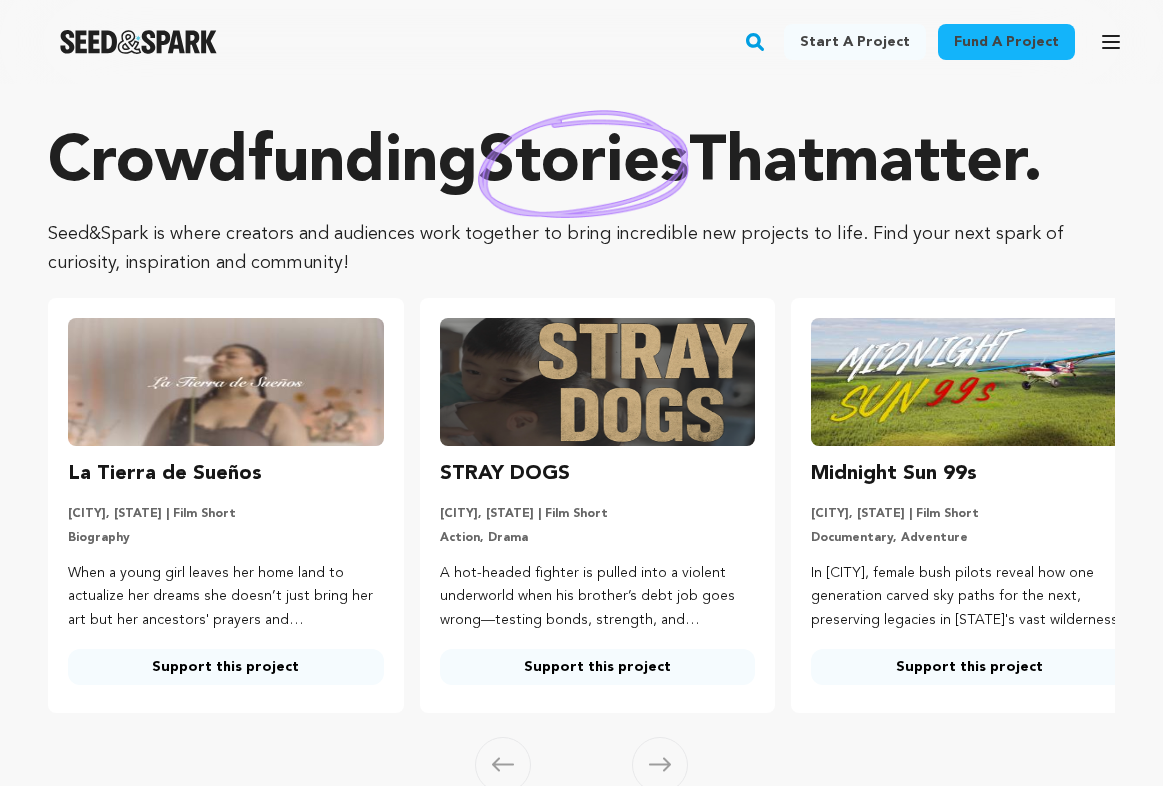 scroll, scrollTop: 0, scrollLeft: 0, axis: both 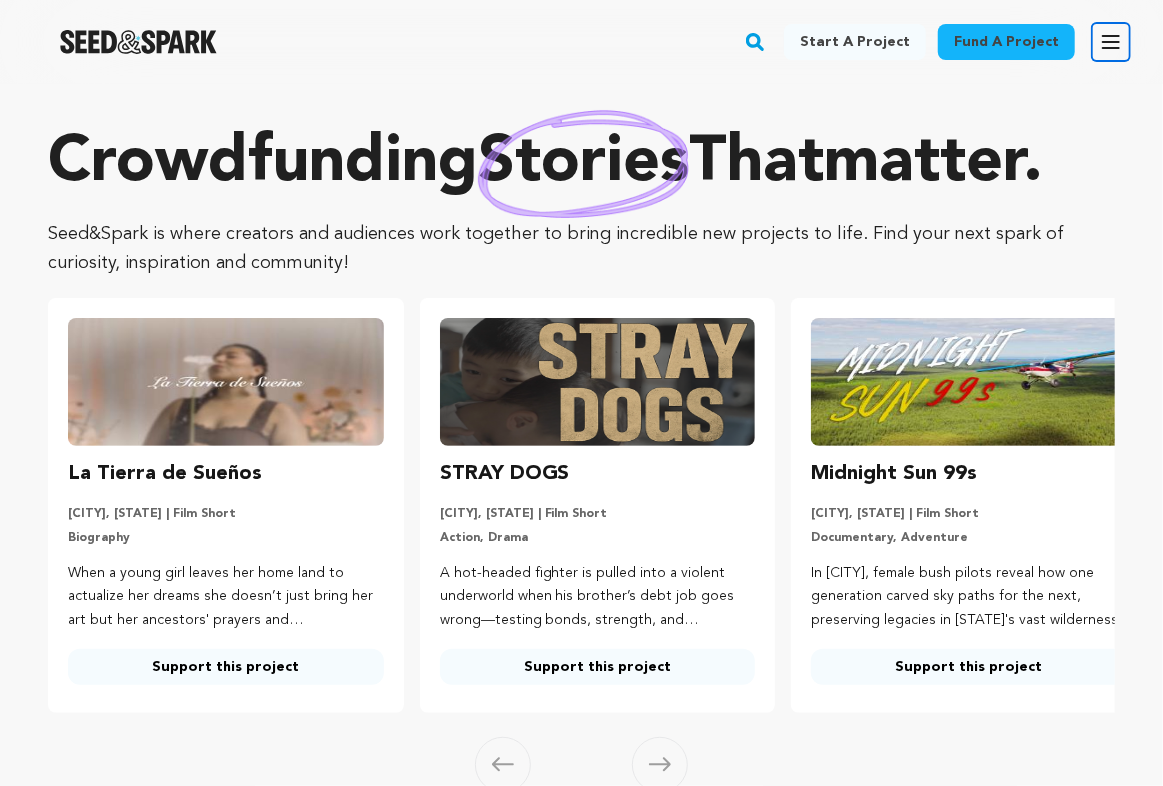 click 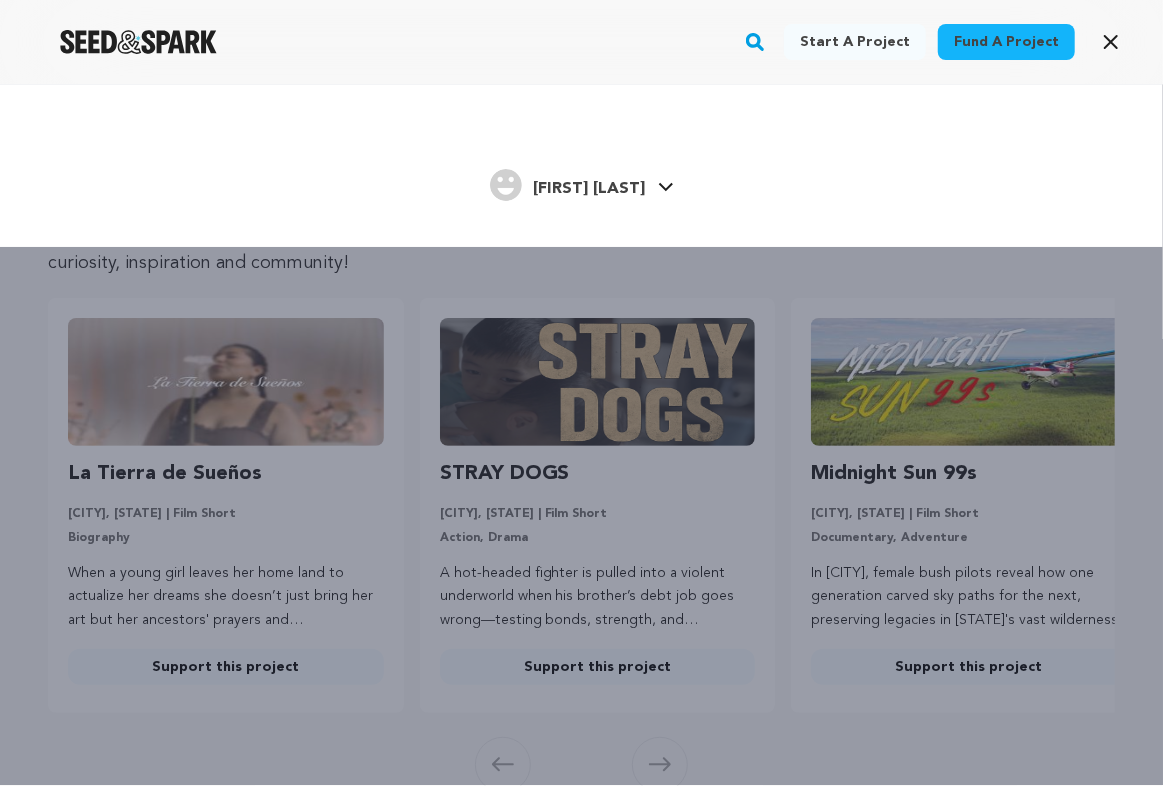 click on "Alexis B.
Alexis B." at bounding box center (582, 183) 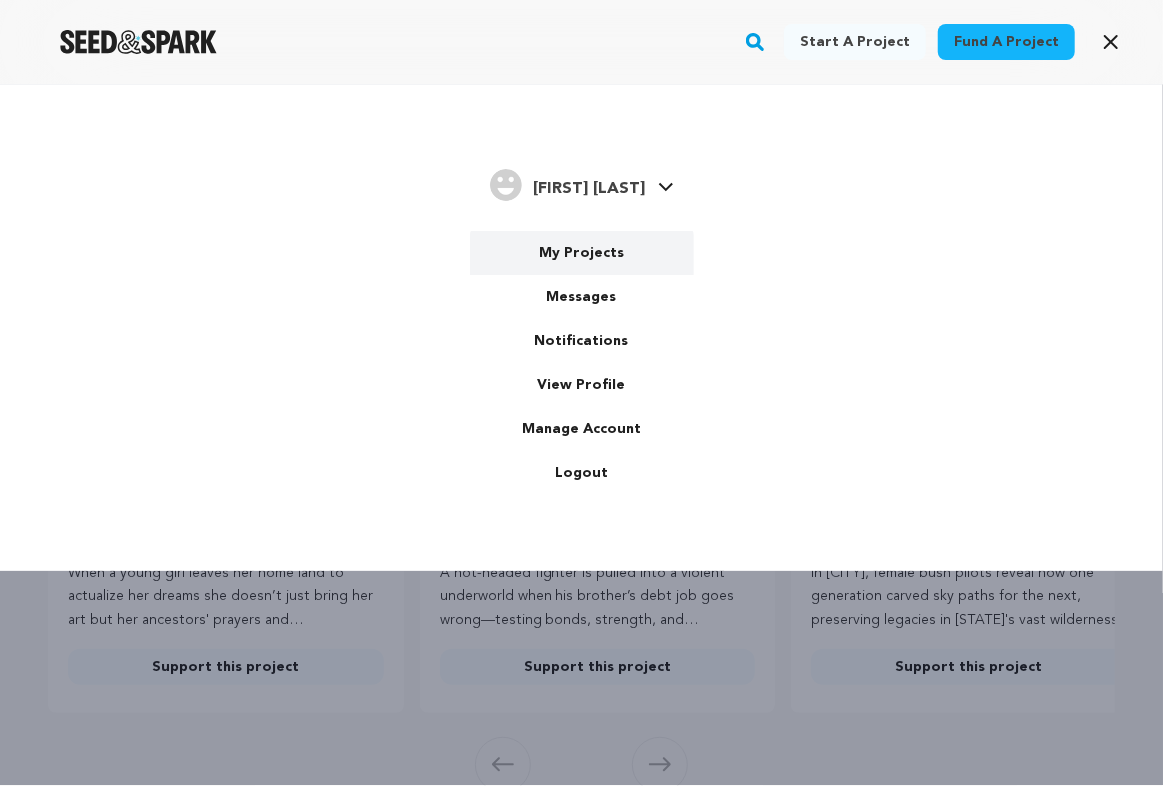 click on "My Projects" at bounding box center (582, 253) 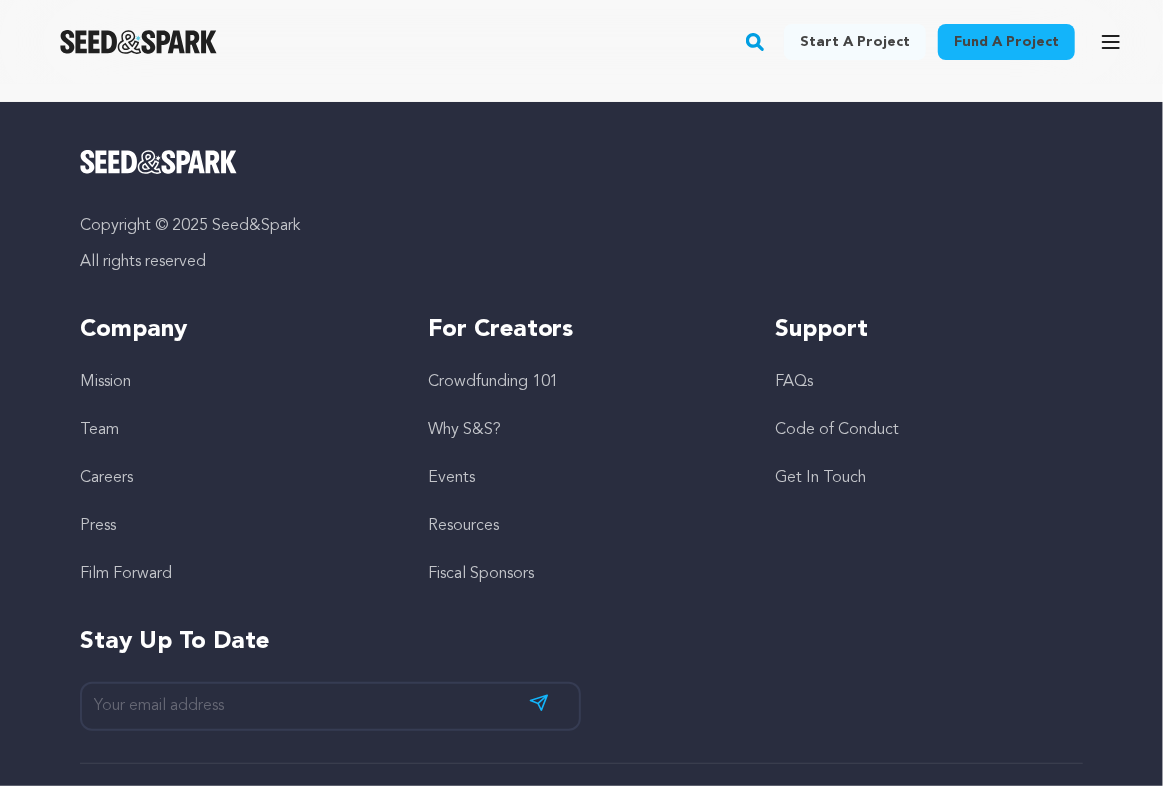 scroll, scrollTop: 95, scrollLeft: 0, axis: vertical 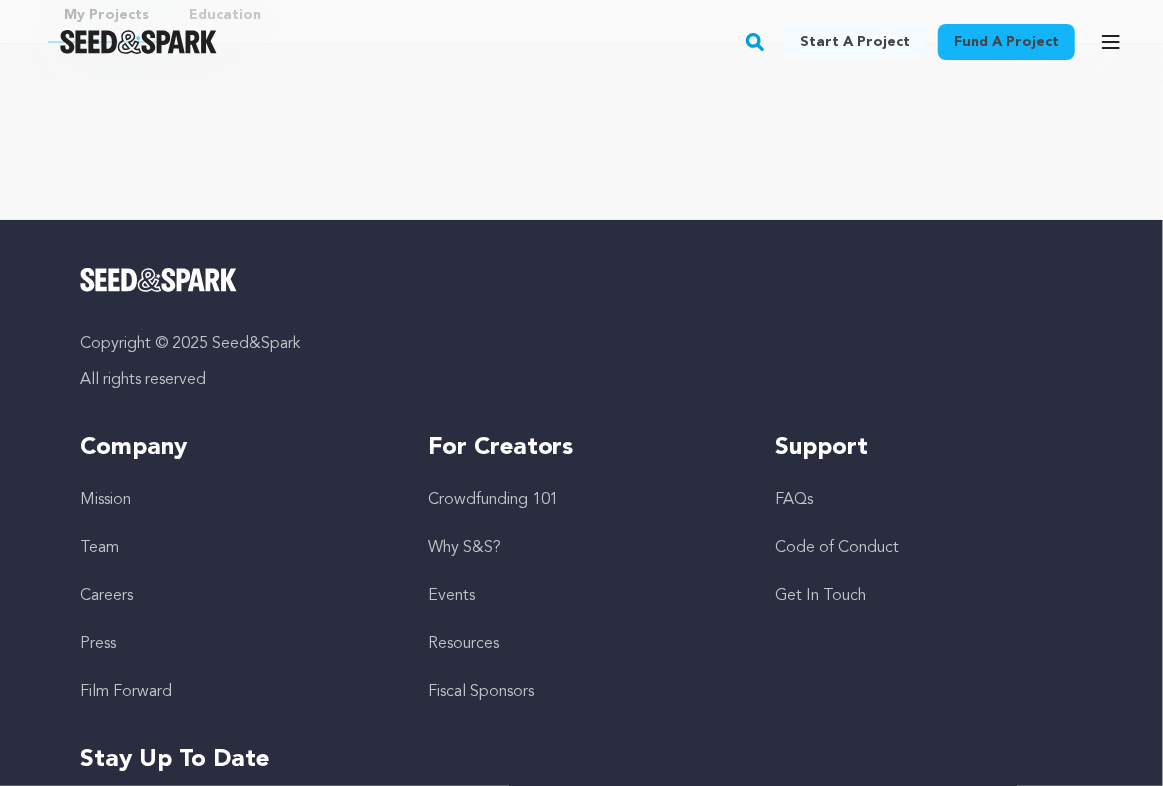 click on "Fund a project
Start a project
Search" at bounding box center [565, 42] 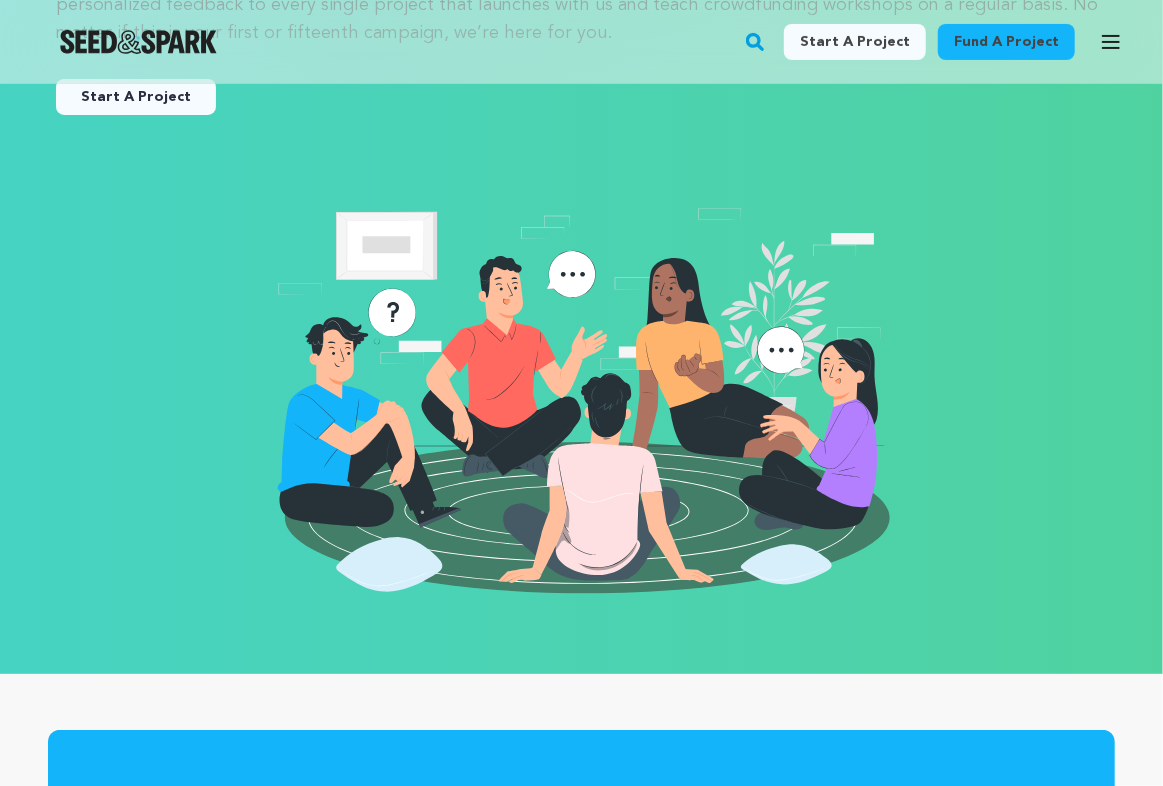 scroll, scrollTop: 0, scrollLeft: 0, axis: both 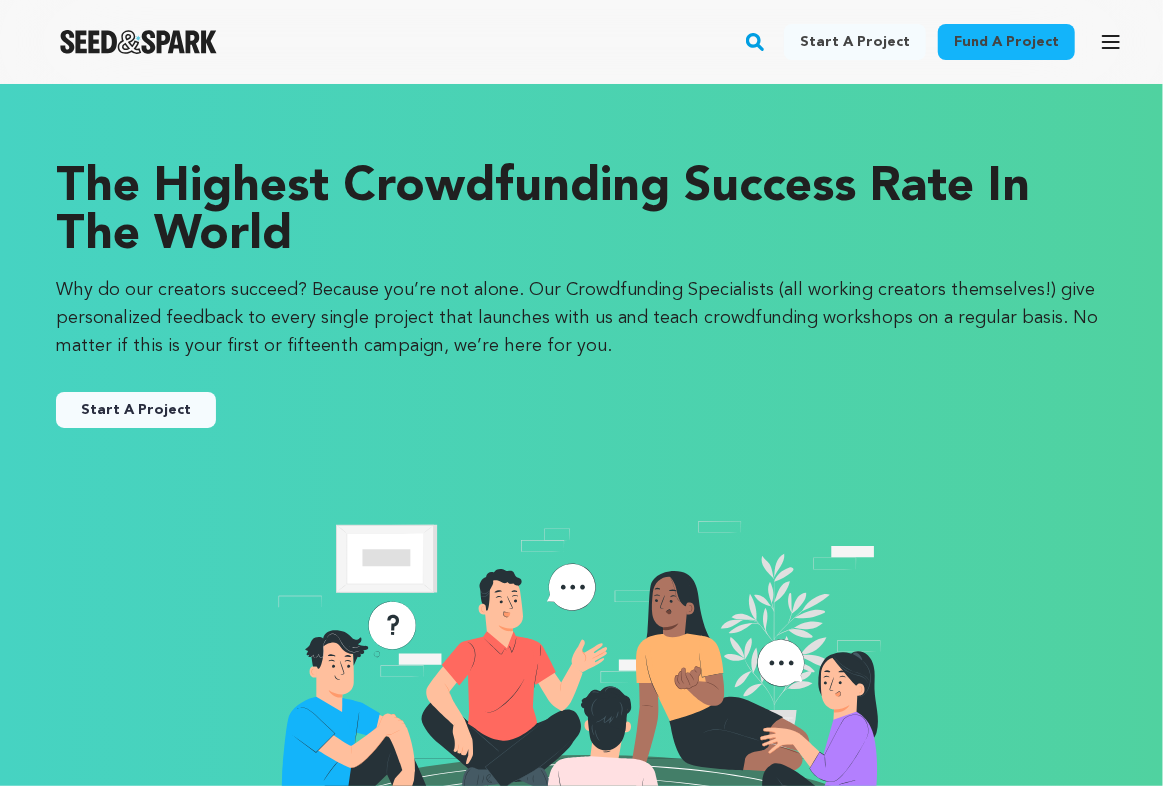 click on "Start A Project" at bounding box center [136, 410] 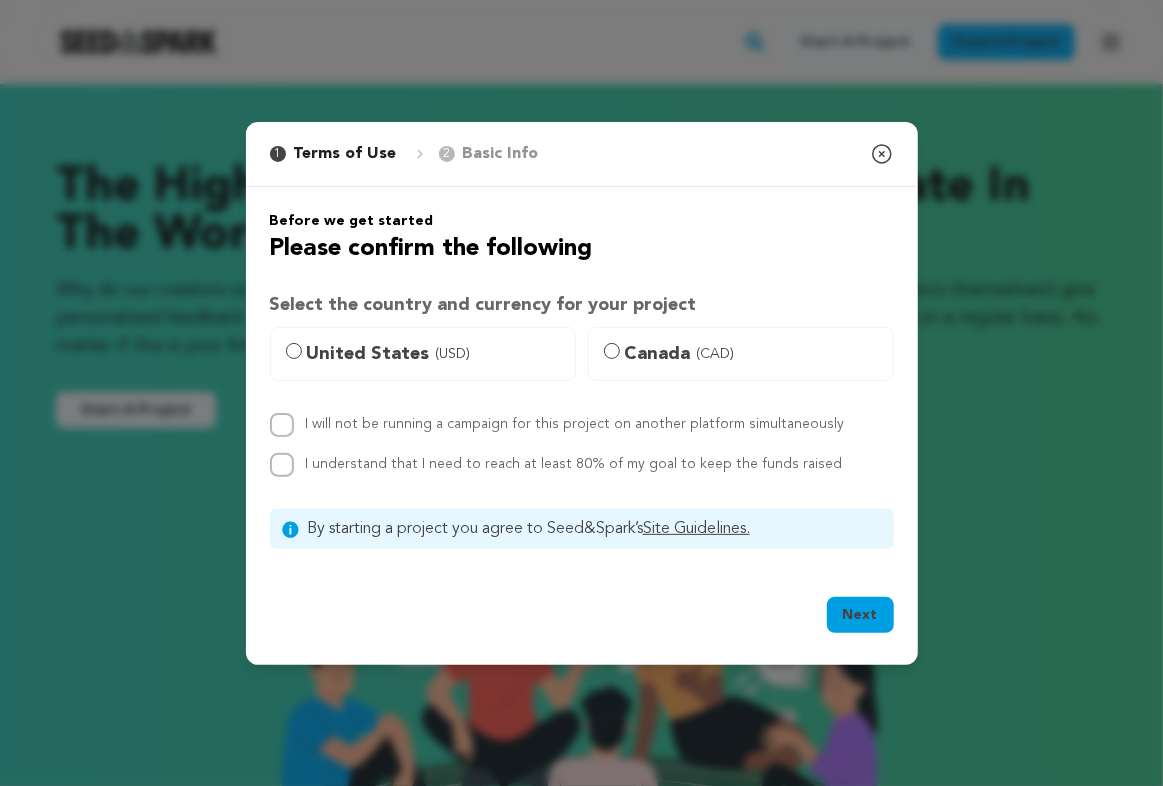 click on "United States
(USD)" at bounding box center (435, 354) 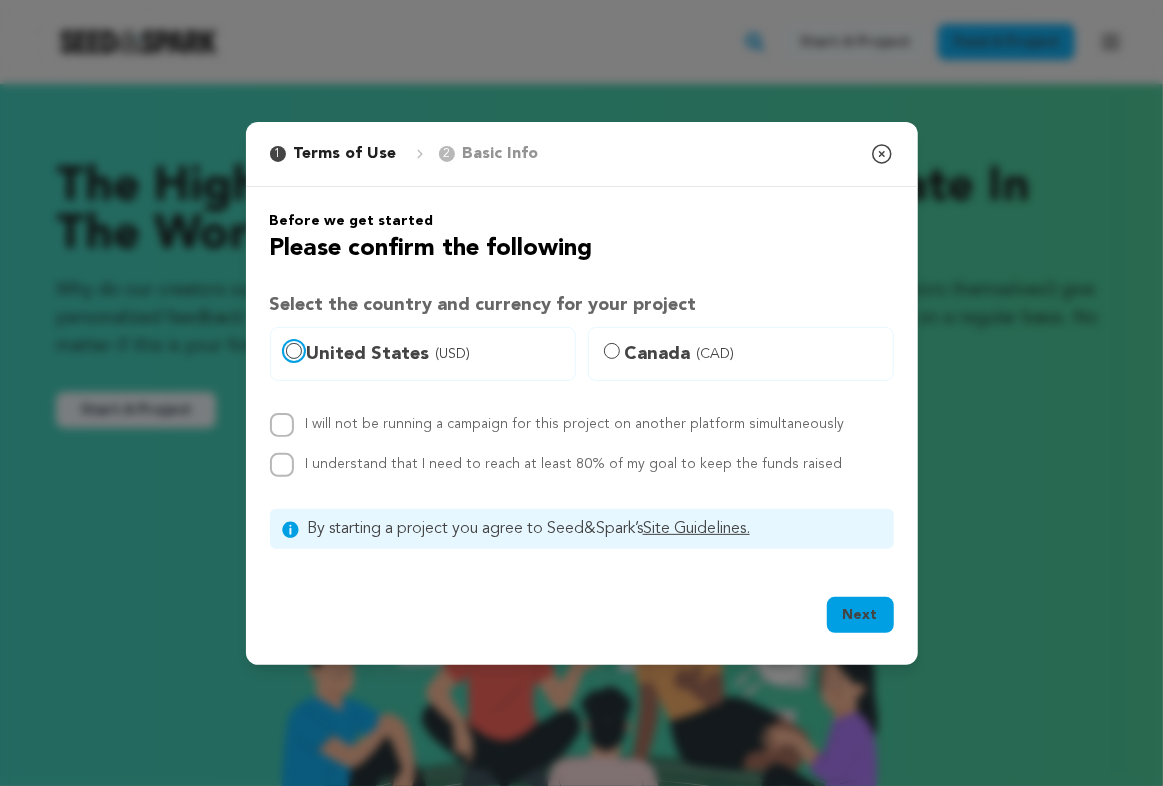 radio on "true" 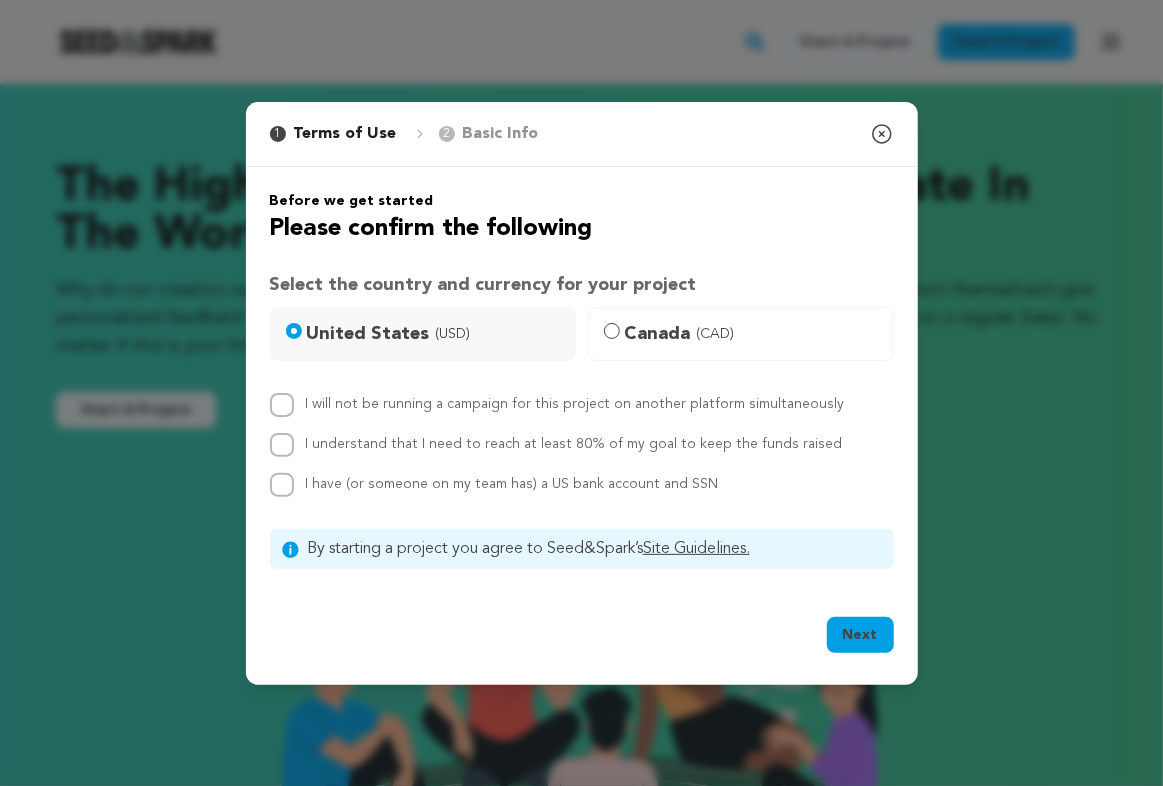 click on "Before we get started
Please confirm the following
Select the country and currency for your project
United States
(USD)
Canada
(CAD)
I will not be running a campaign for this project on another platform
simultaneously
I understand that I need to reach at least 80% of my goal to keep the
funds raised
I have (or someone on my team has) a US bank account and SSN" at bounding box center [582, 380] 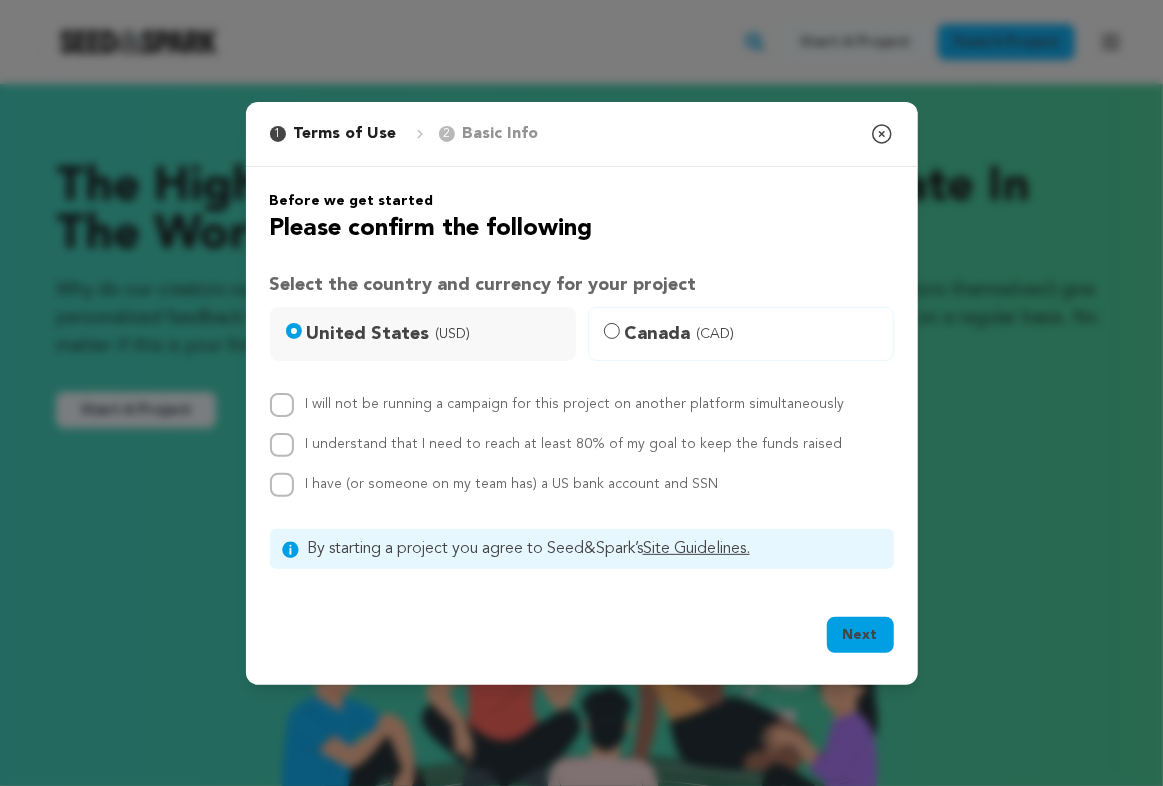 click on "I will not be running a campaign for this project on another platform
simultaneously" at bounding box center [575, 404] 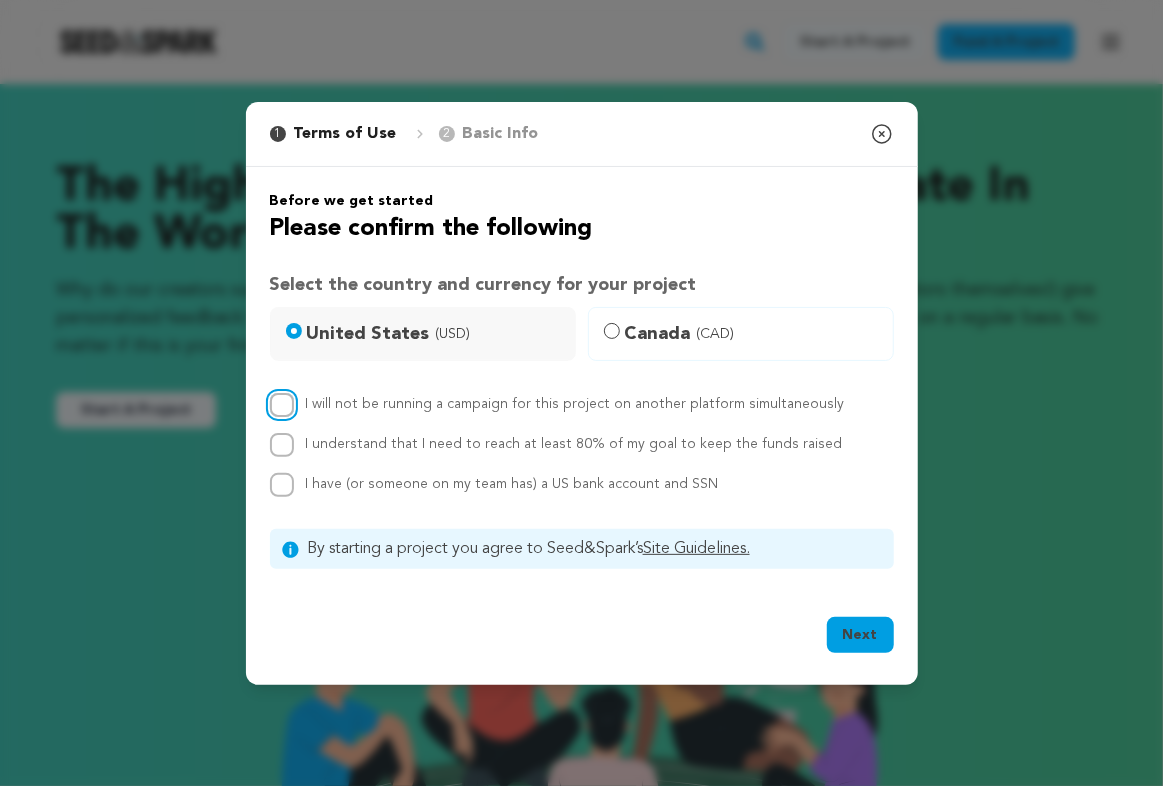 click on "I will not be running a campaign for this project on another platform
simultaneously" at bounding box center (282, 405) 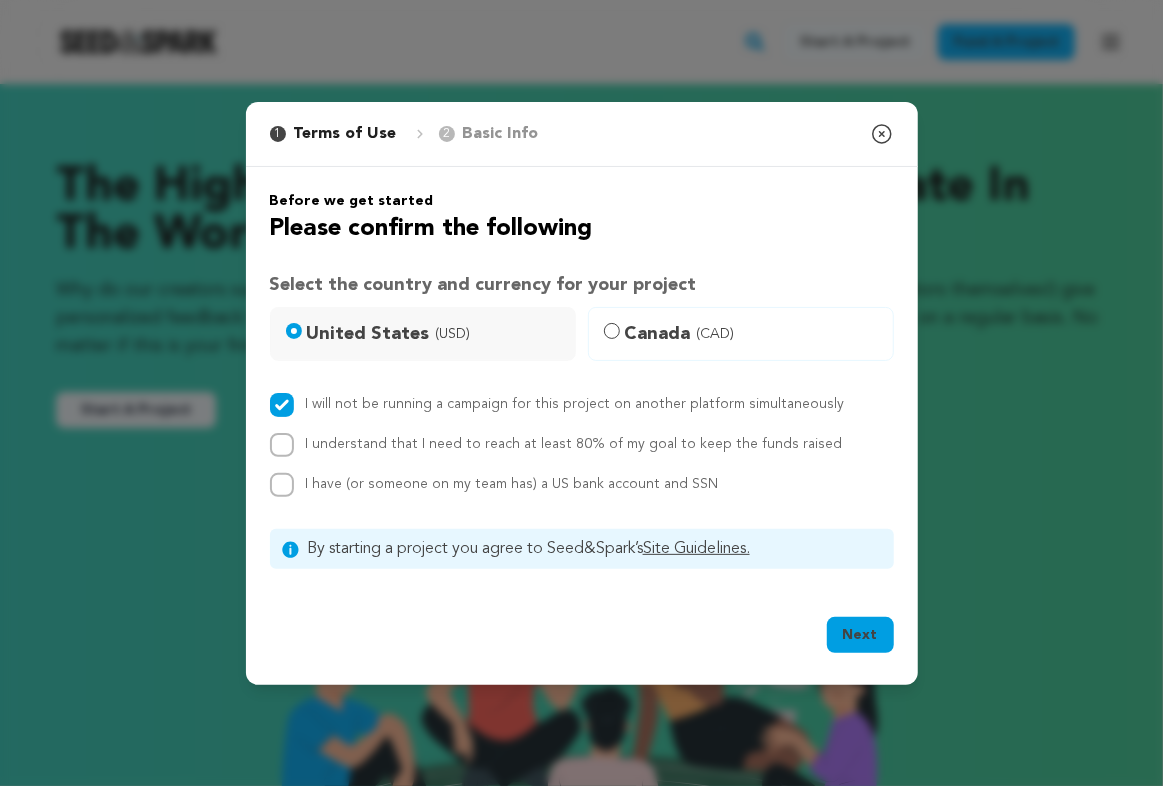click on "I understand that I need to reach at least 80% of my goal to keep the
funds raised" at bounding box center (574, 445) 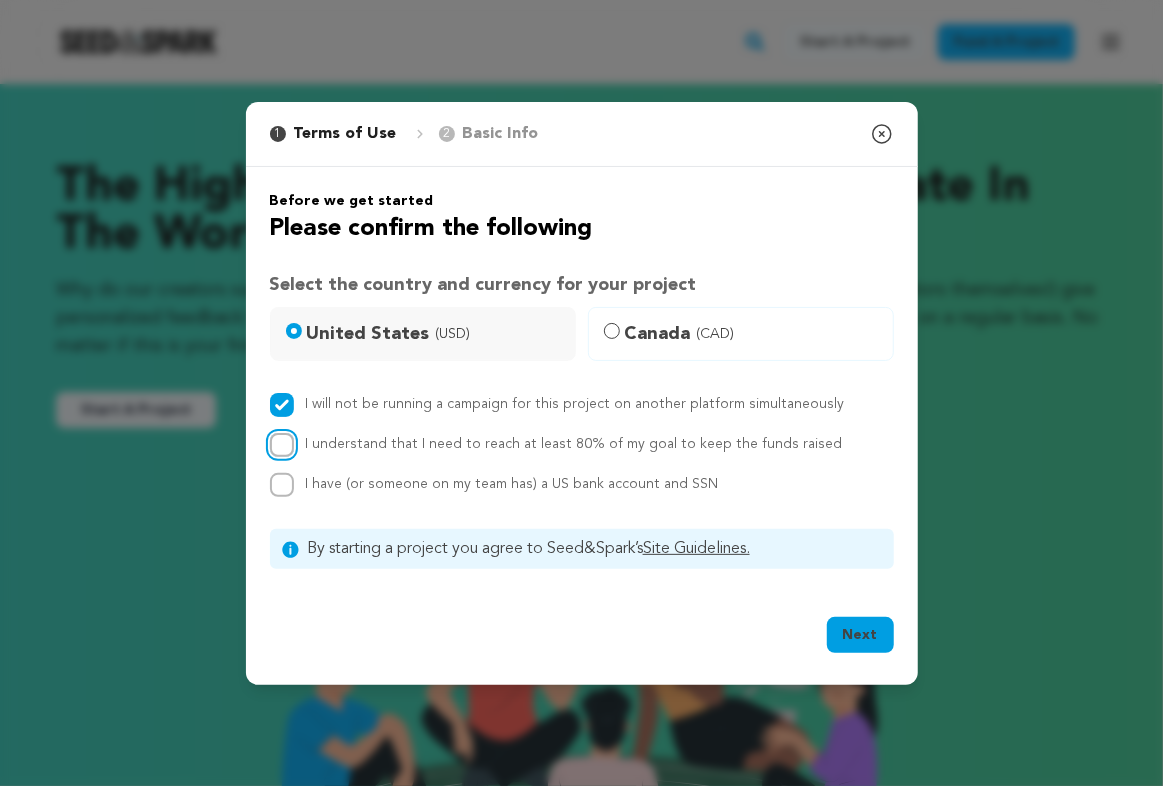 checkbox on "true" 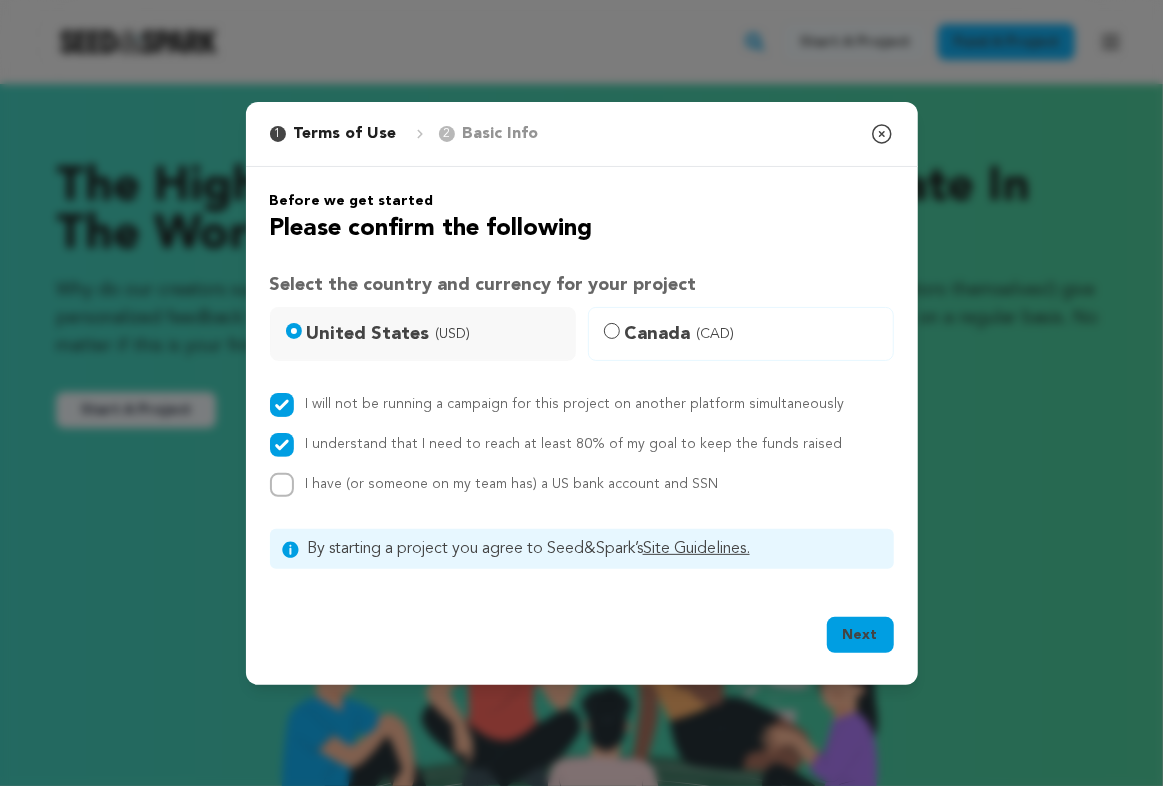 click on "I have (or someone on my team has) a US bank account and SSN" at bounding box center (512, 485) 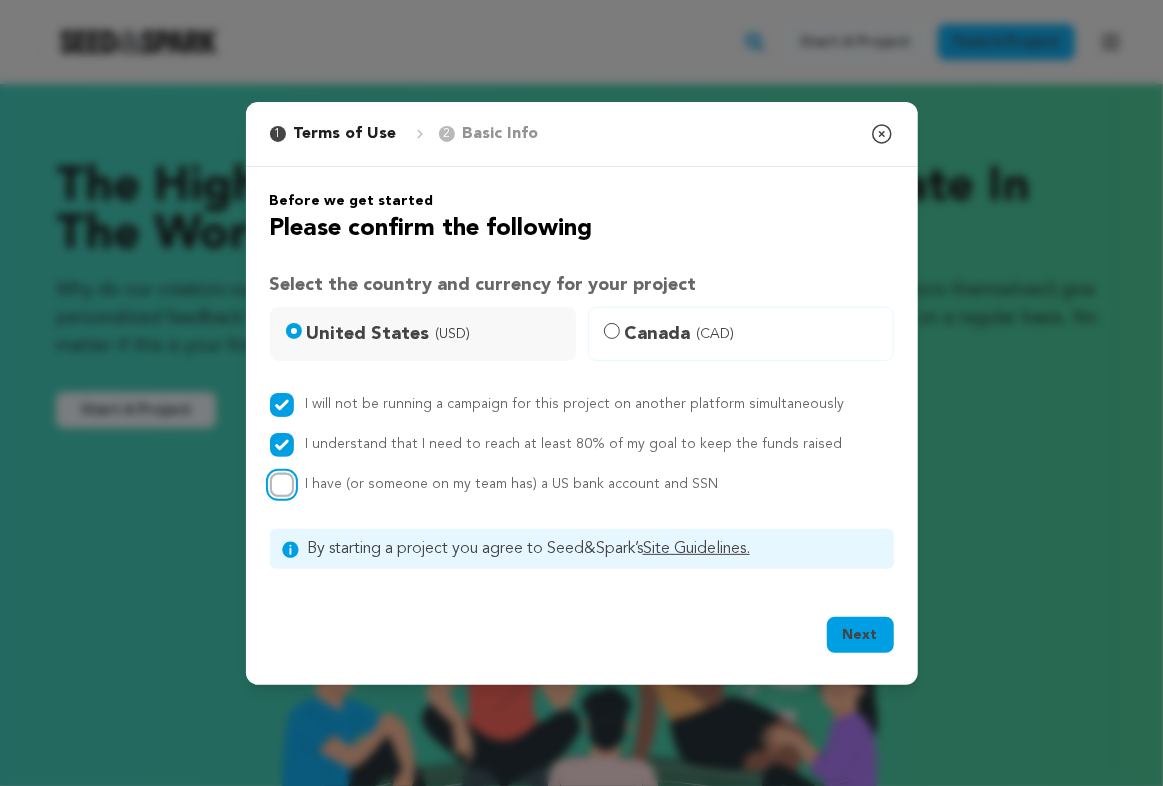 checkbox on "true" 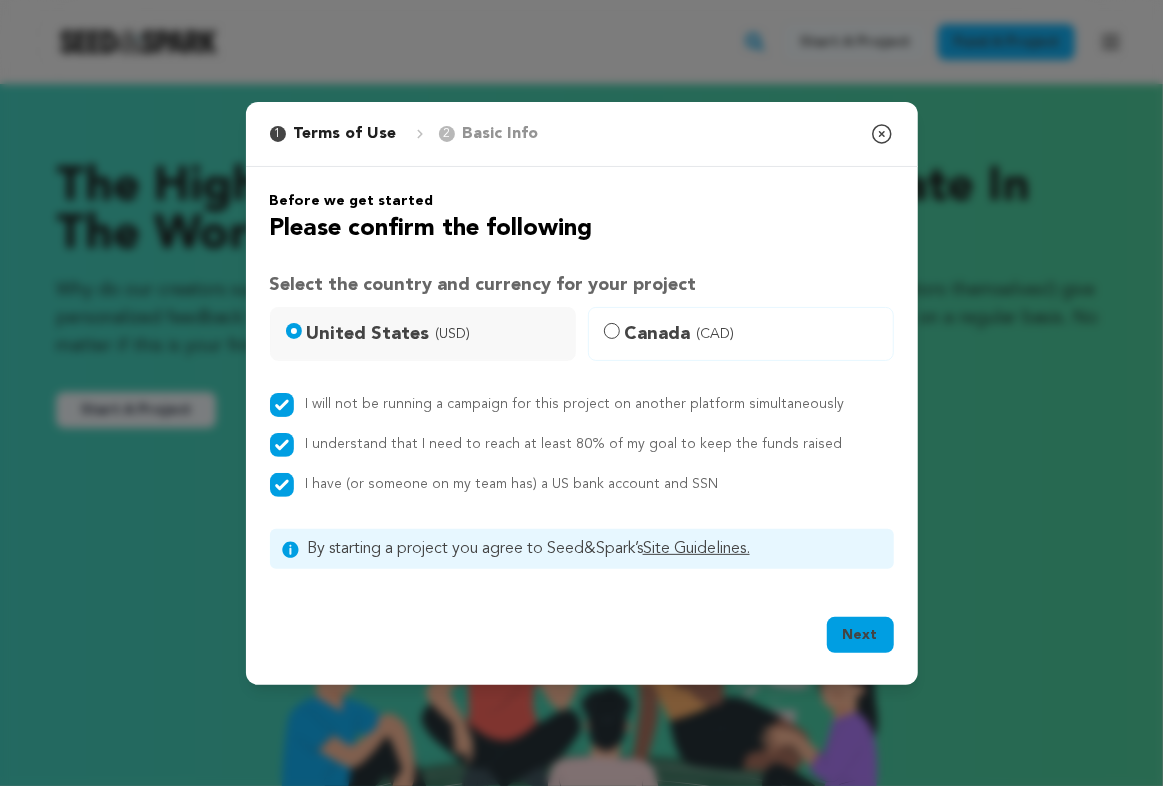 click on "Next
Ok, Got it" at bounding box center (582, 639) 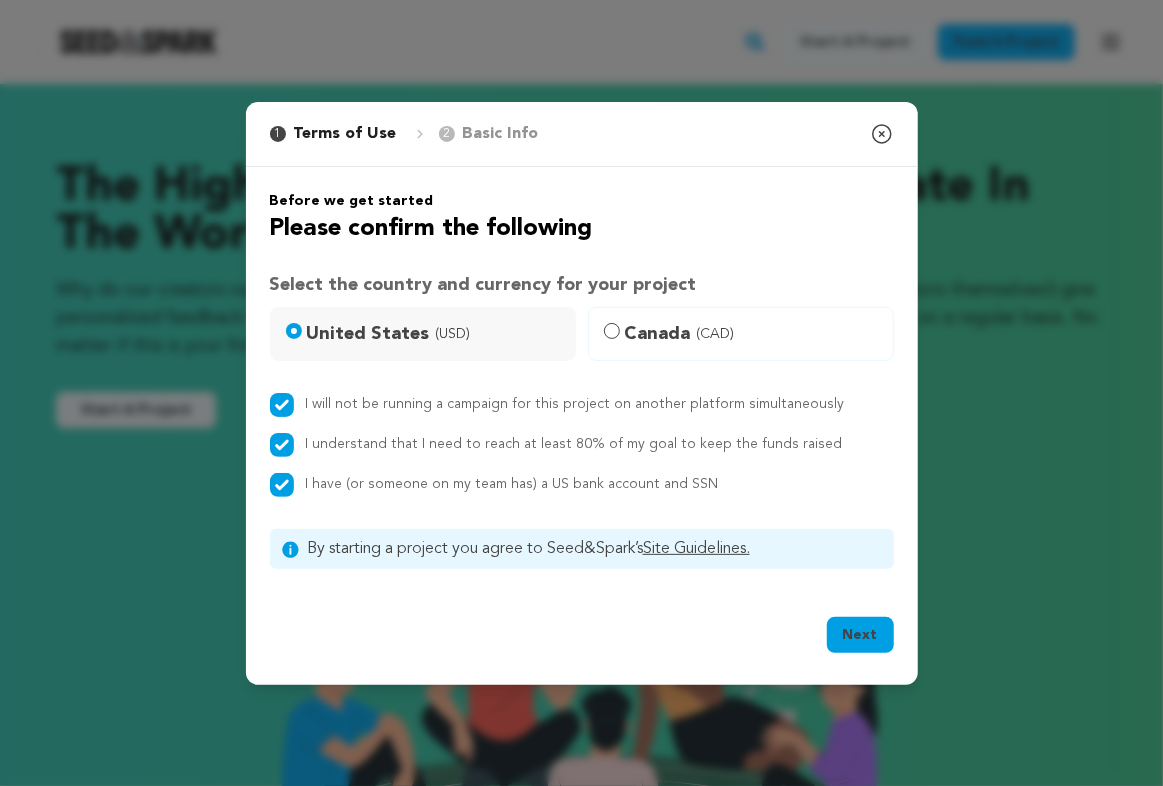 click on "Next" at bounding box center (860, 635) 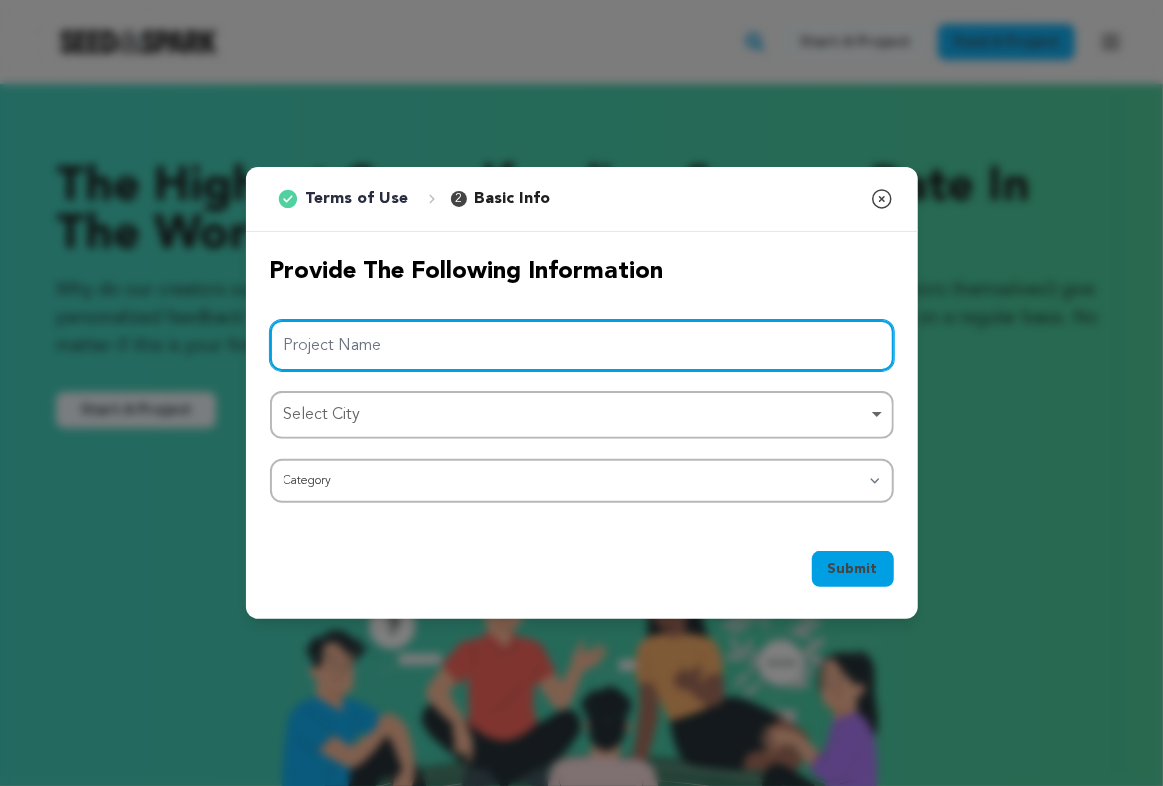 click on "Project Name" at bounding box center [582, 345] 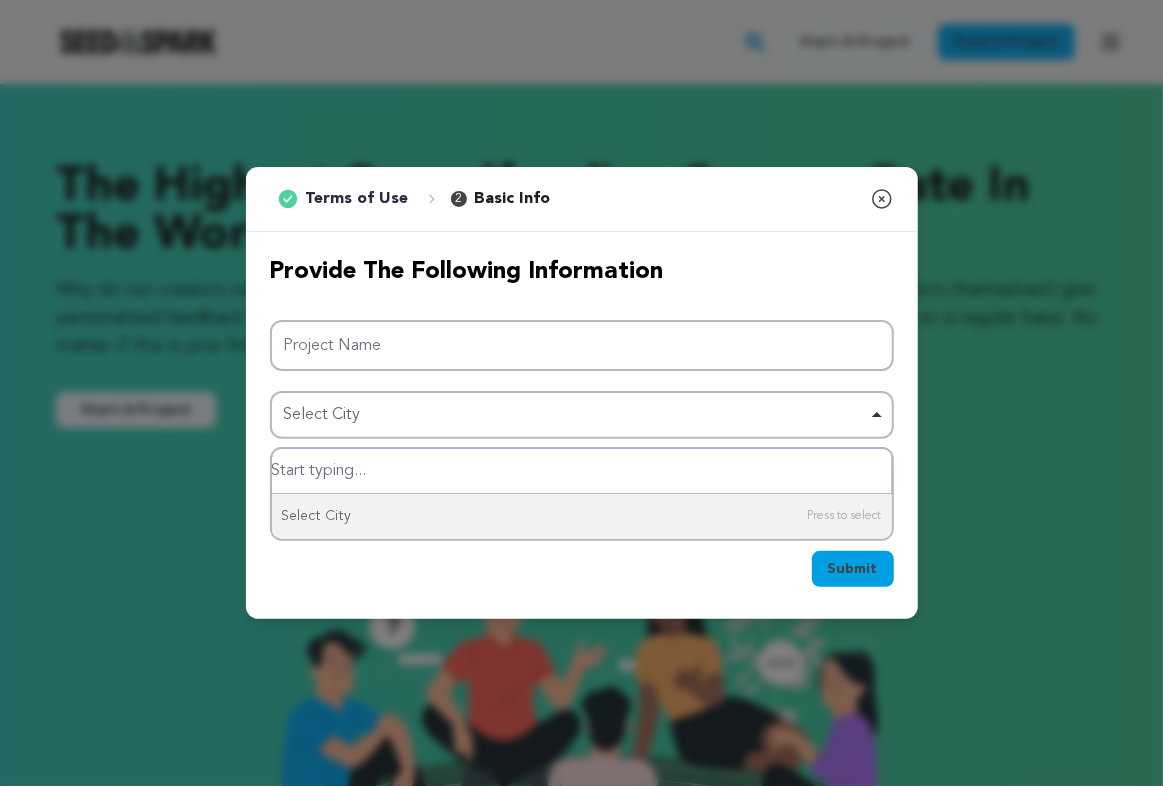 click on "Select City Remove item" at bounding box center (582, 415) 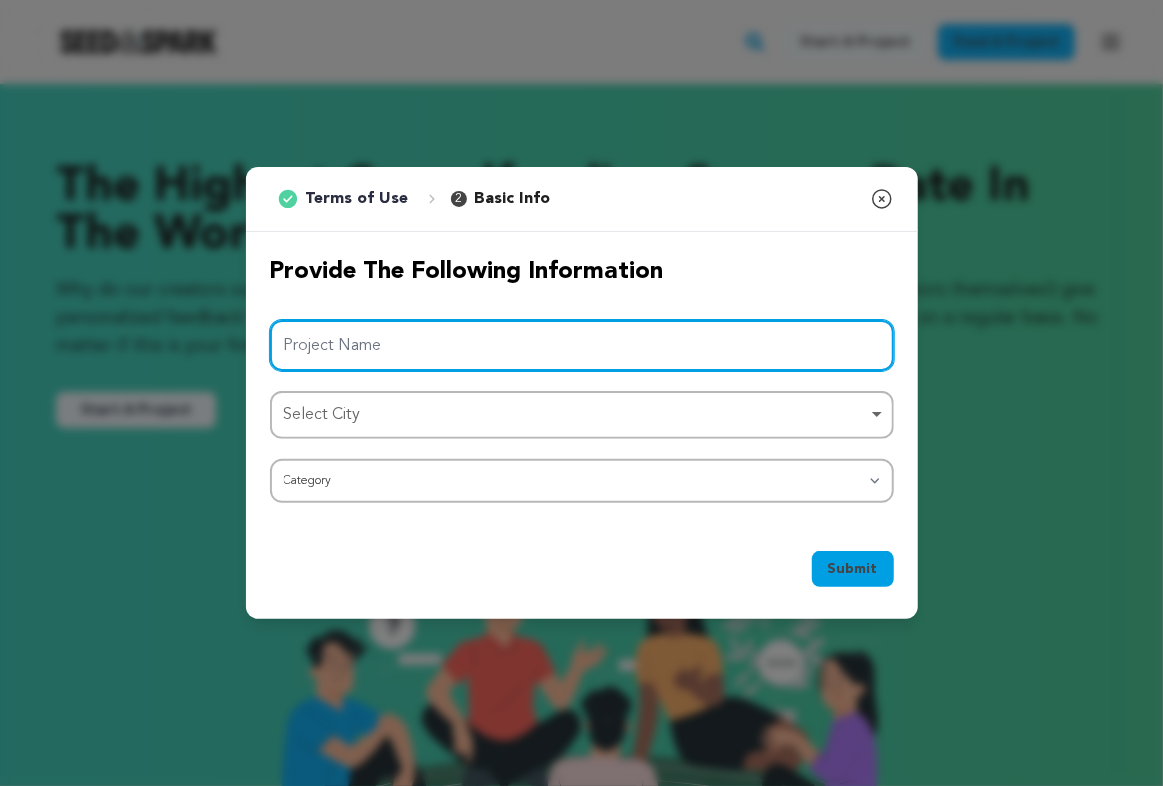 click on "Project Name" at bounding box center (582, 345) 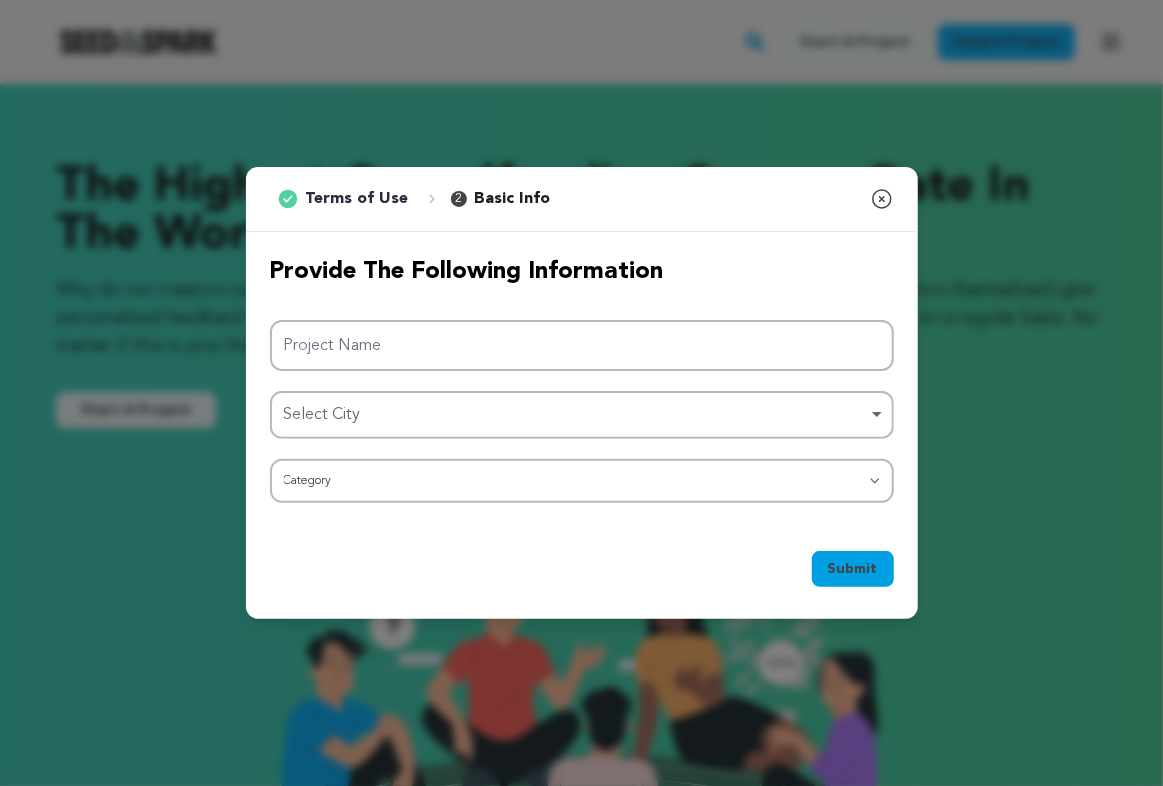 click on "Project Name
Select City  Select City Remove item  Select City
Category
Film Feature
Film Short
Series
Film Festival
Company
Music Video
VR Experience
Comics
Artist Residency
Art & Photography
Collective
Dance
Games
Music
Radio & Podcasts
Orgs & Companies
Writing & Publishing Venue & Spaces Theatre" at bounding box center (582, 412) 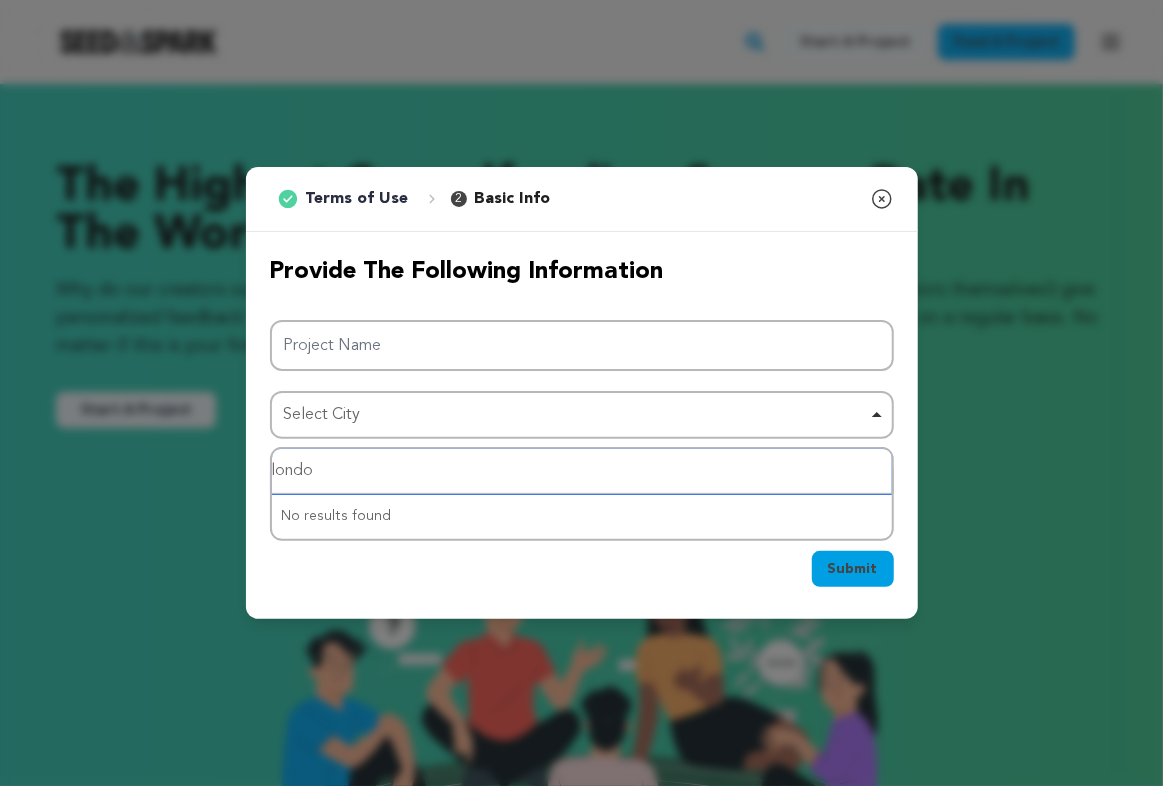 type on "london" 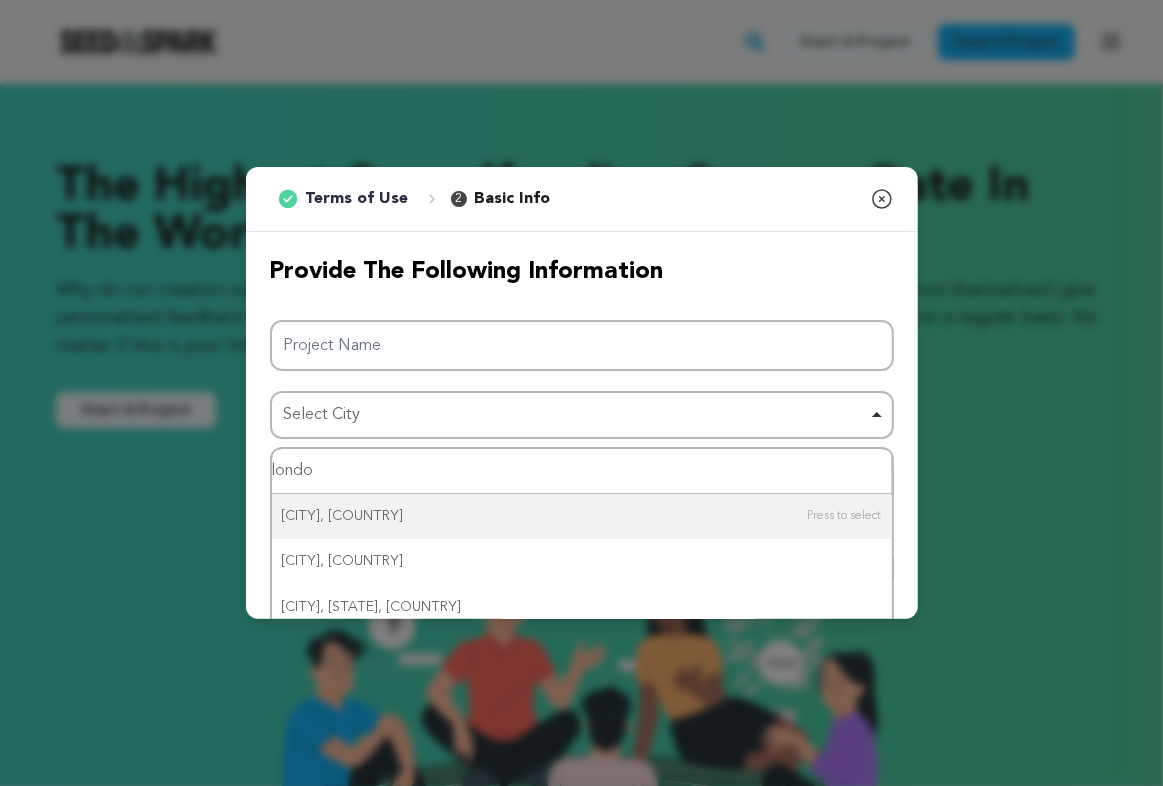 type on "london" 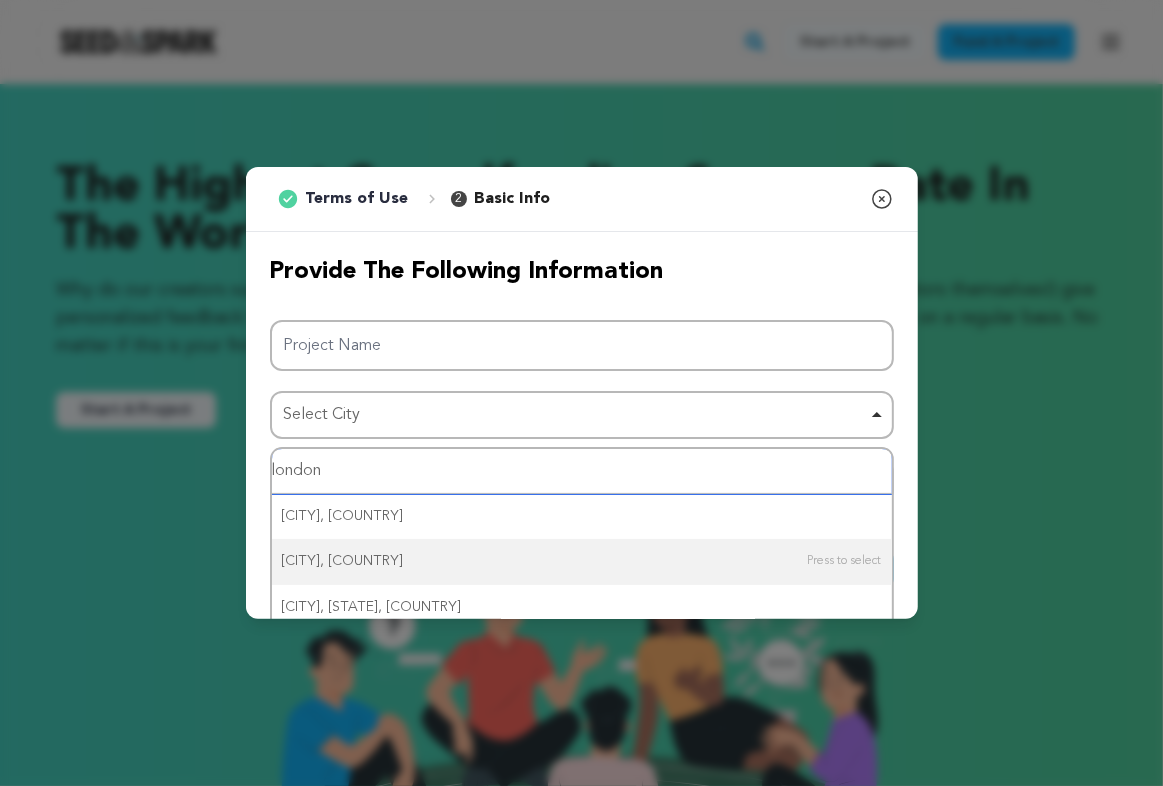 scroll, scrollTop: 57, scrollLeft: 0, axis: vertical 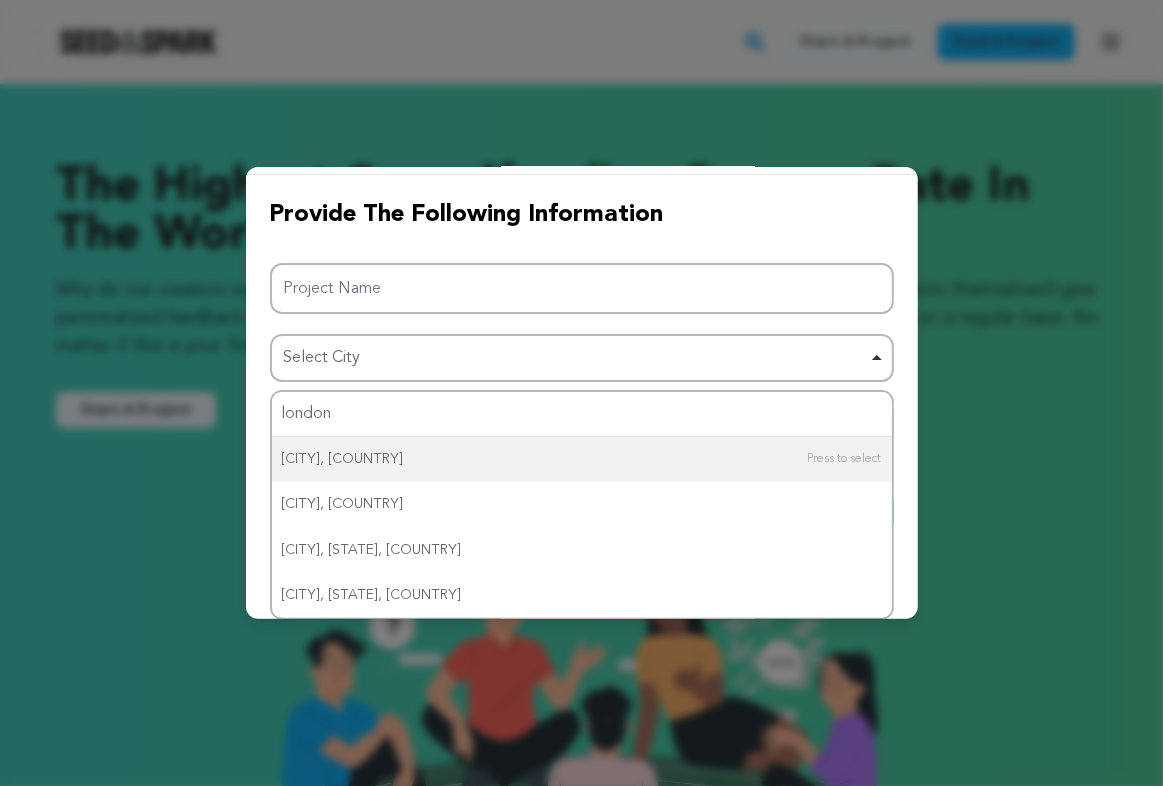 type 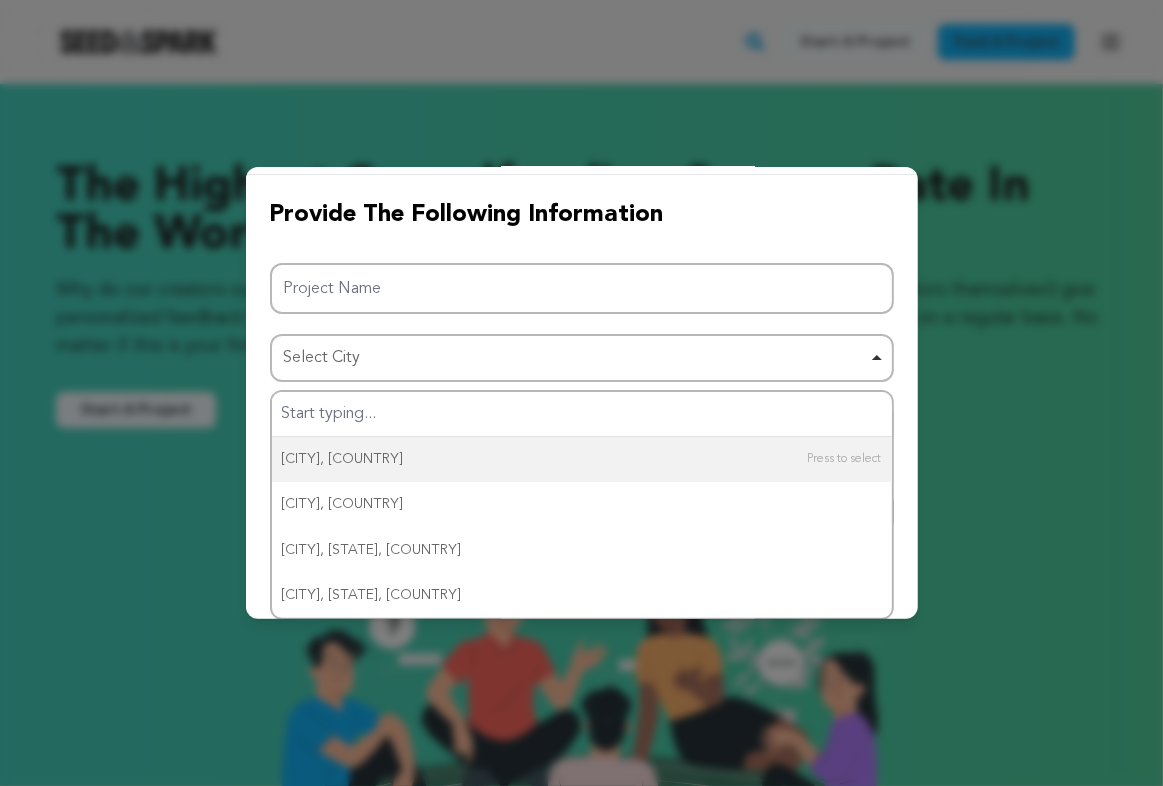 scroll, scrollTop: 0, scrollLeft: 0, axis: both 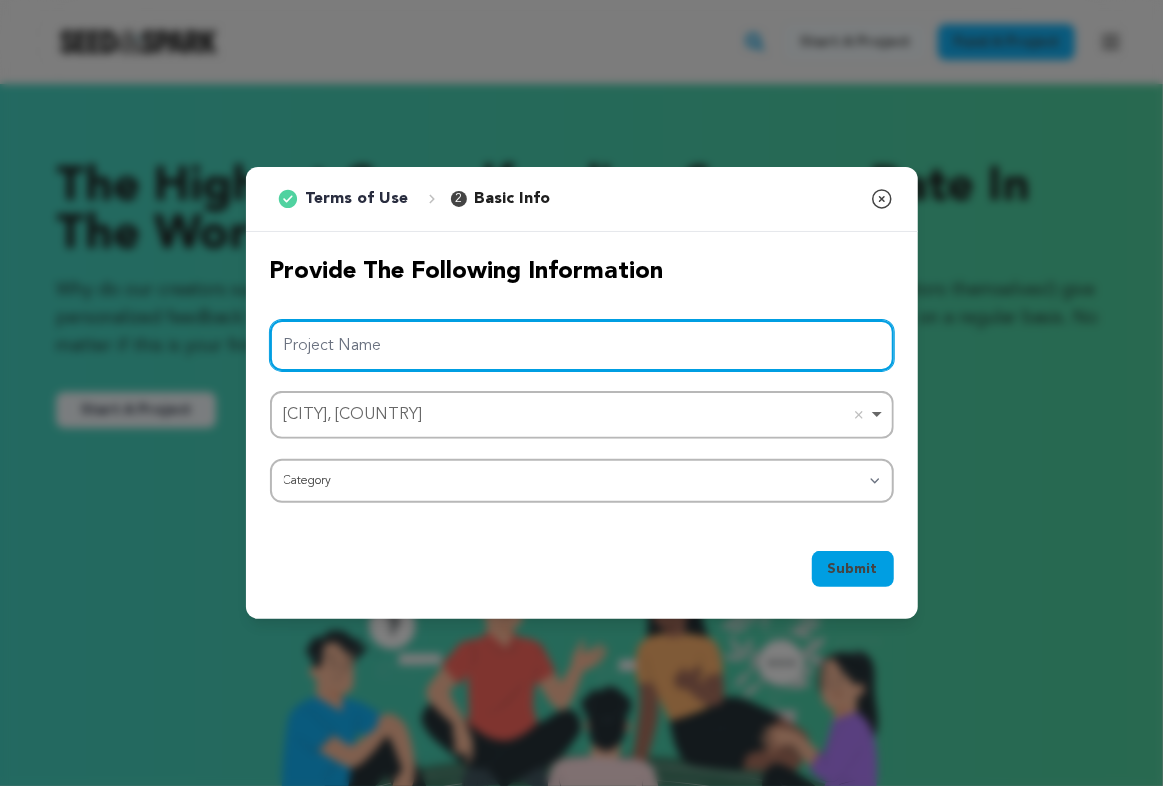 click on "Project Name" at bounding box center (582, 345) 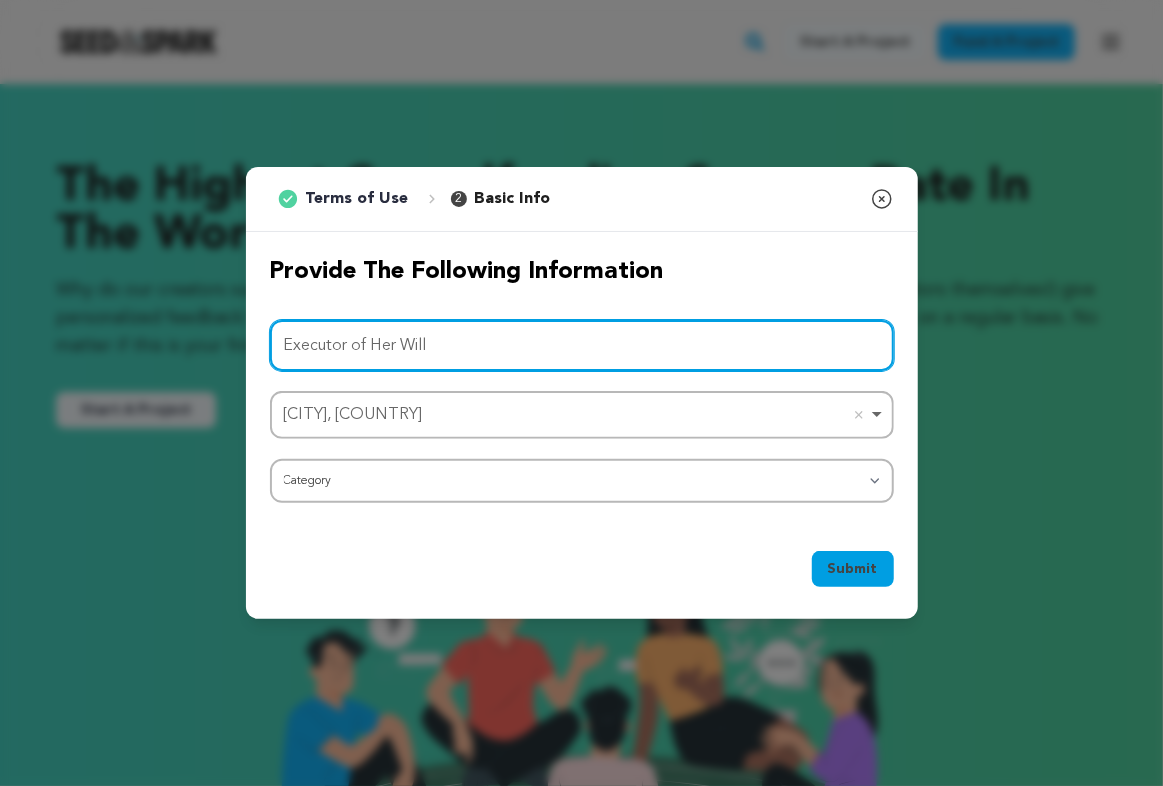 type on "Executor of Her Will" 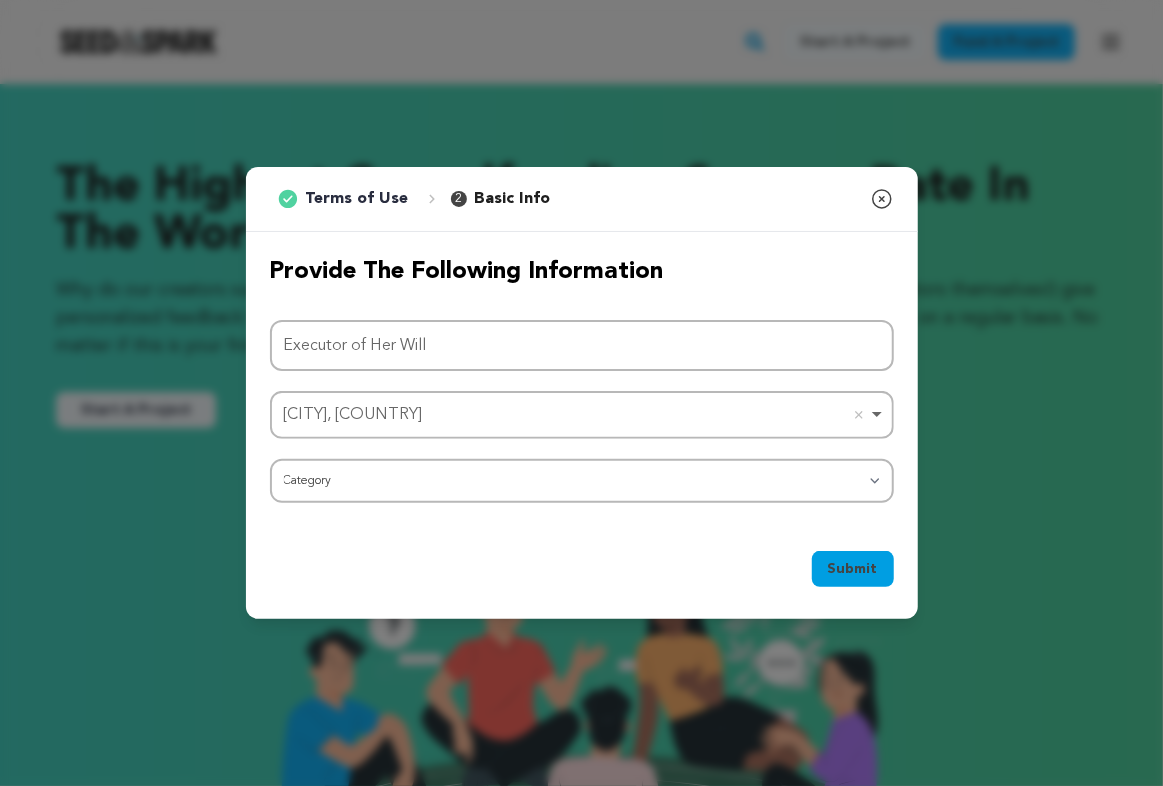 click on "Project Name
Executor of Her Will
London, UK London, UK Remove item  Select City Londonderry, OH, USA Londonderry, OH, USA Londonderry, OH, USA London, KY, USA London, KY, USA London, KY, USA London, OH, USA London, OH, USA London, OH, USA London, ON, Canada London, ON, Canada London, ON, Canada London, UK London, UK London, UK
Category
Film Feature
Film Short
Series
Film Festival
Company
Music Video
VR Experience
Comics
Artist Residency
Art & Photography
Collective
Dance Games Music Theatre" at bounding box center (582, 412) 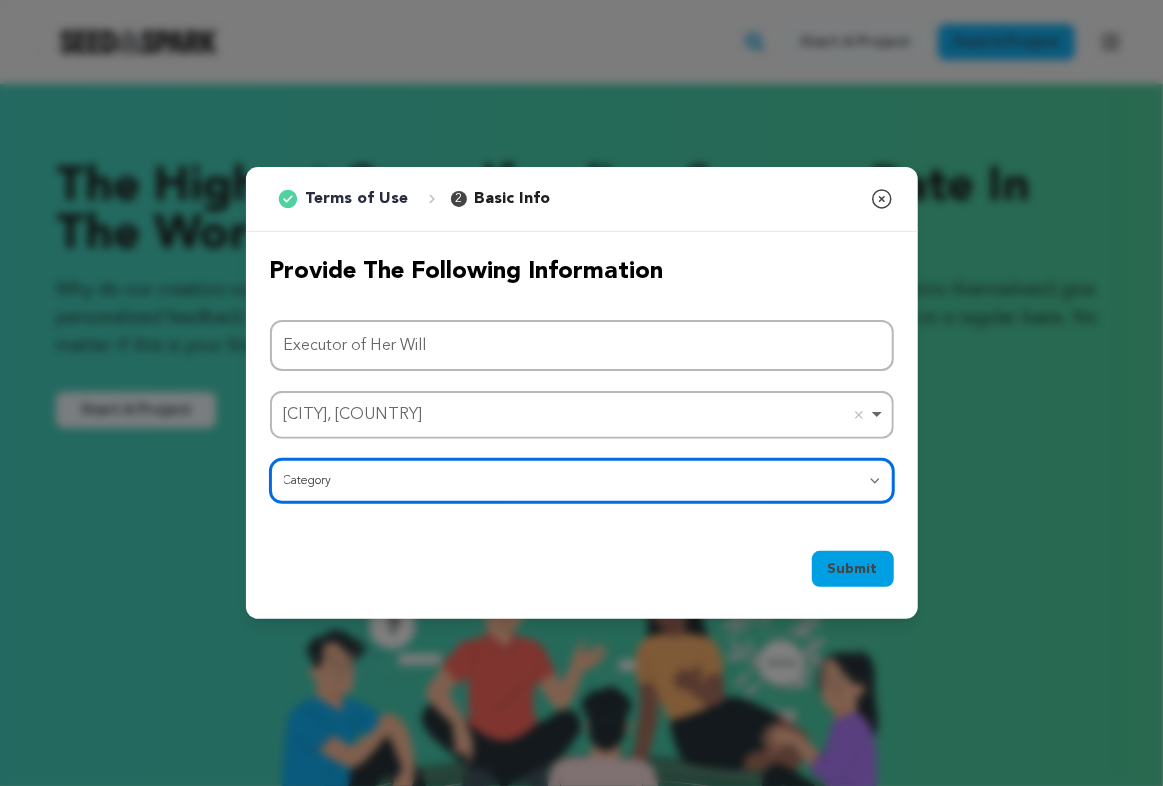click on "Category
Film Feature
Film Short
Series
Film Festival
Company
Music Video
VR Experience
Comics
Artist Residency
Art & Photography
Collective
Dance
Games
Music
Radio & Podcasts
Orgs & Companies
Writing & Publishing
Venue & Spaces
Theatre" at bounding box center (582, 481) 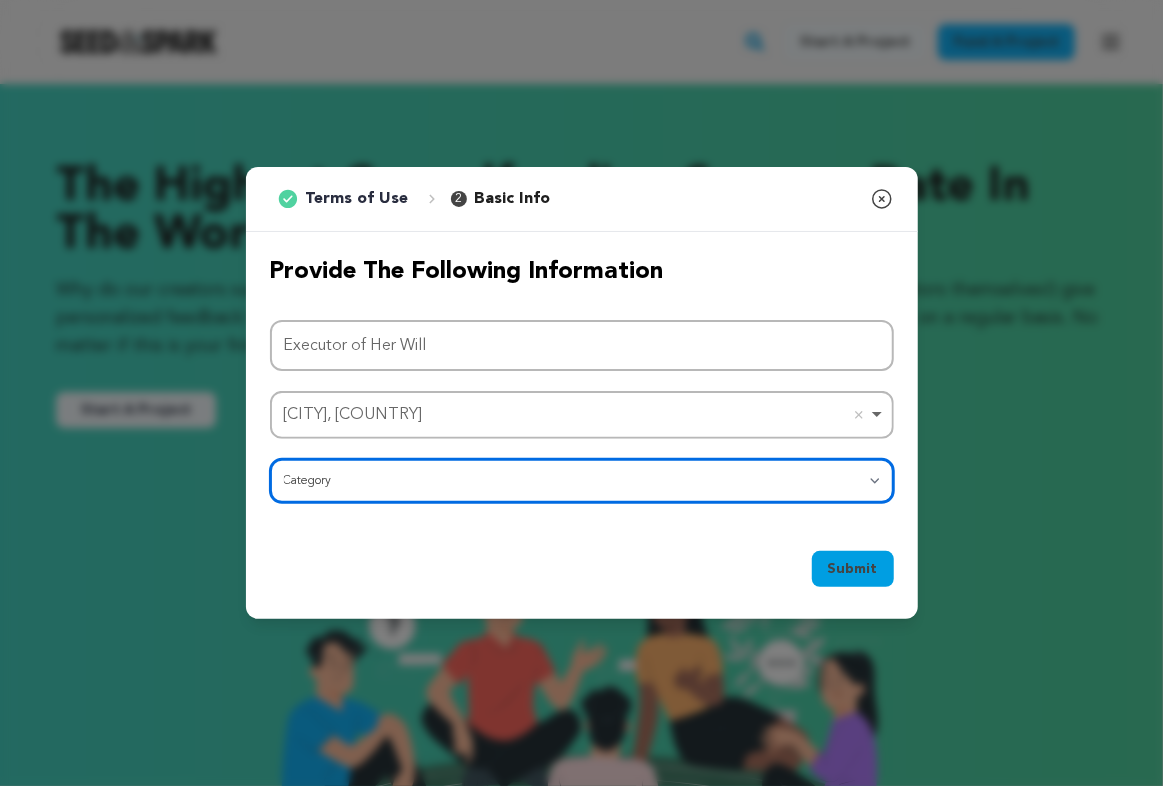 select on "383" 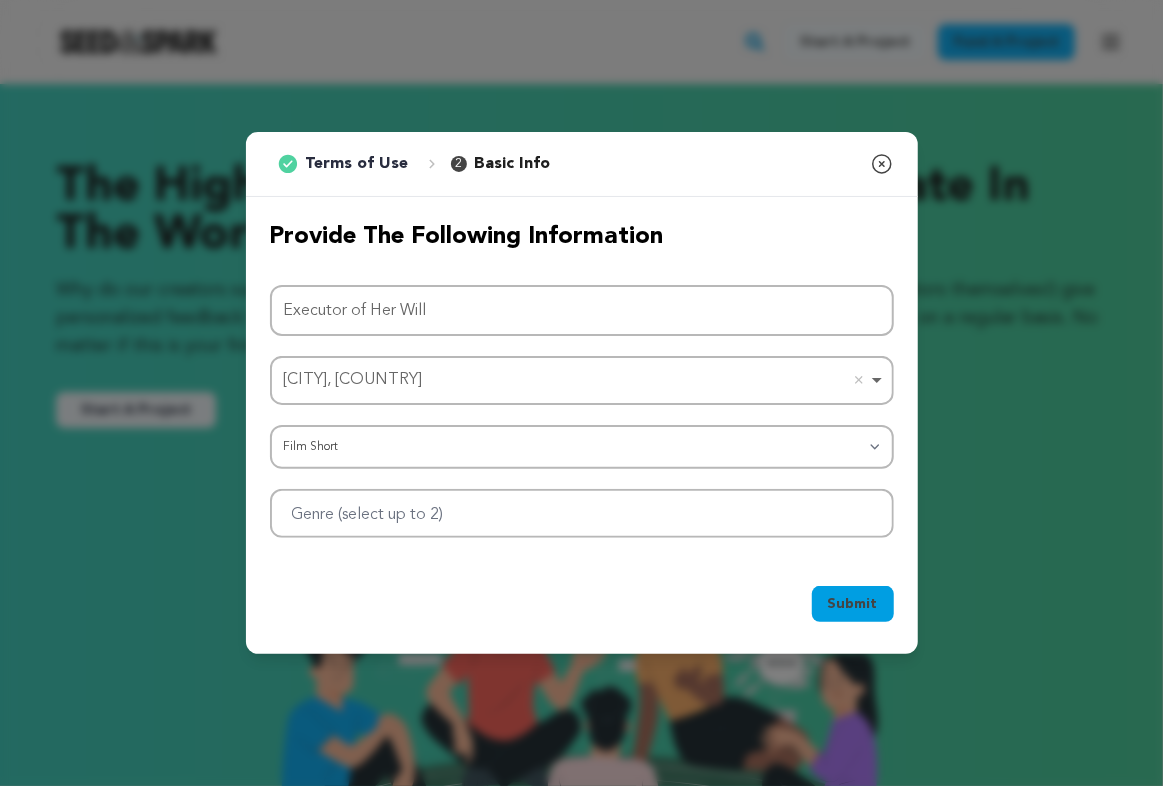 click on "Submit
Ok, Got it" at bounding box center [582, 608] 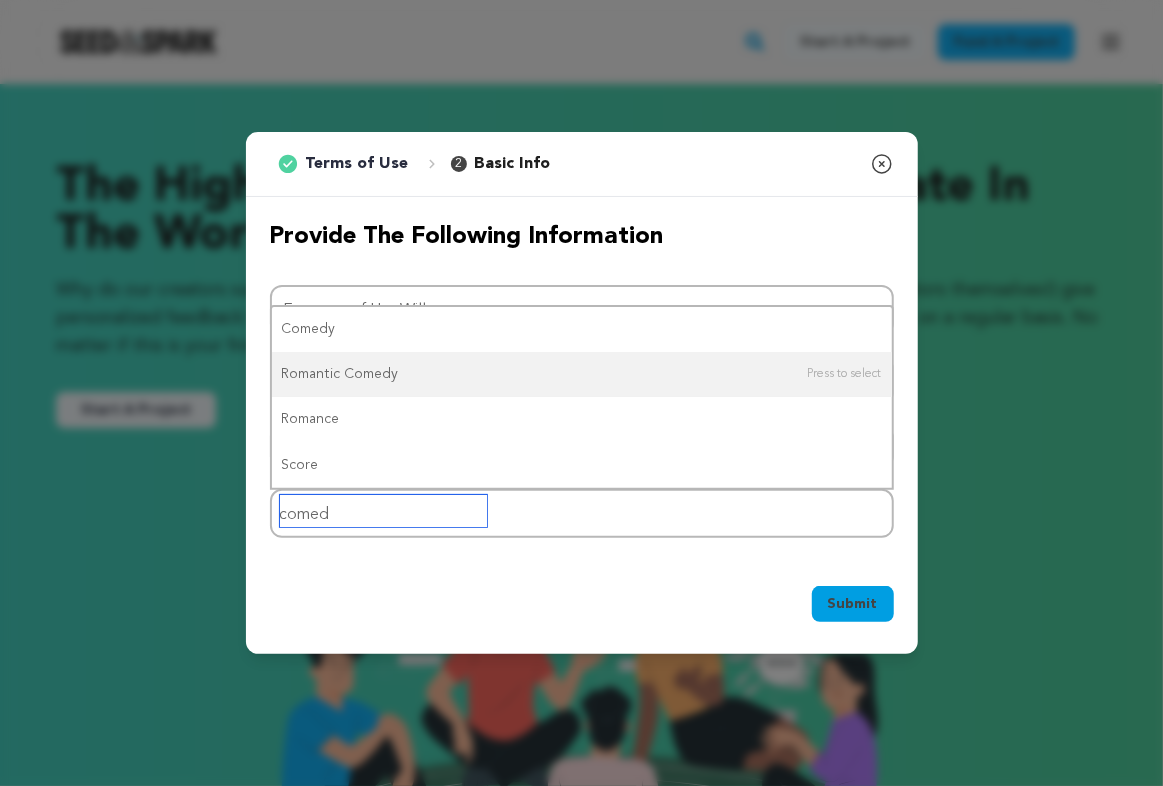 type on "comedy" 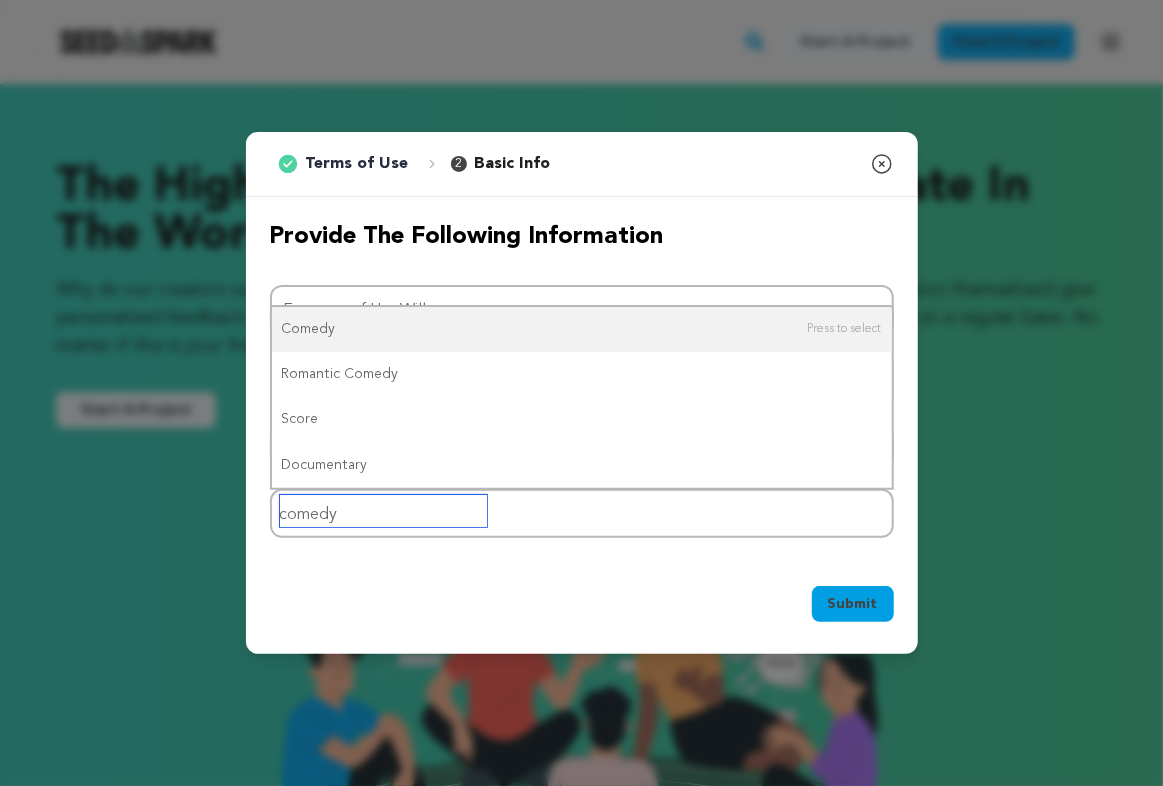 type 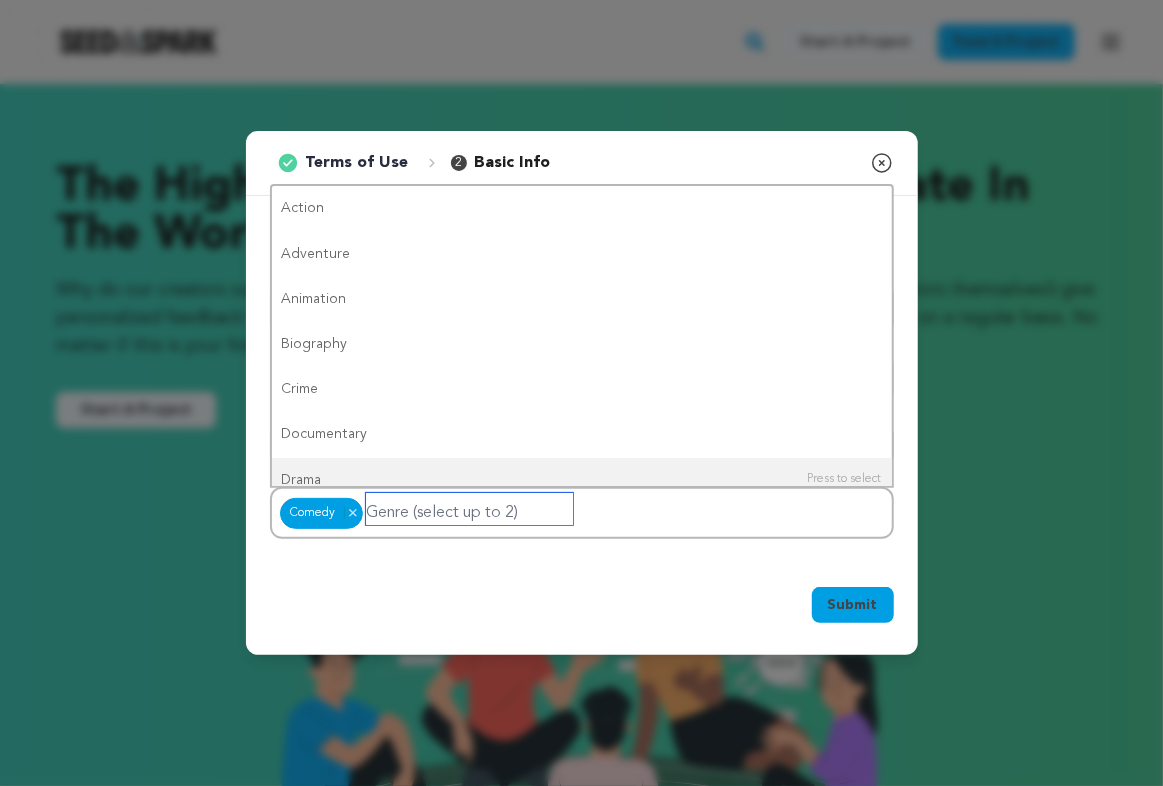 click at bounding box center (469, 509) 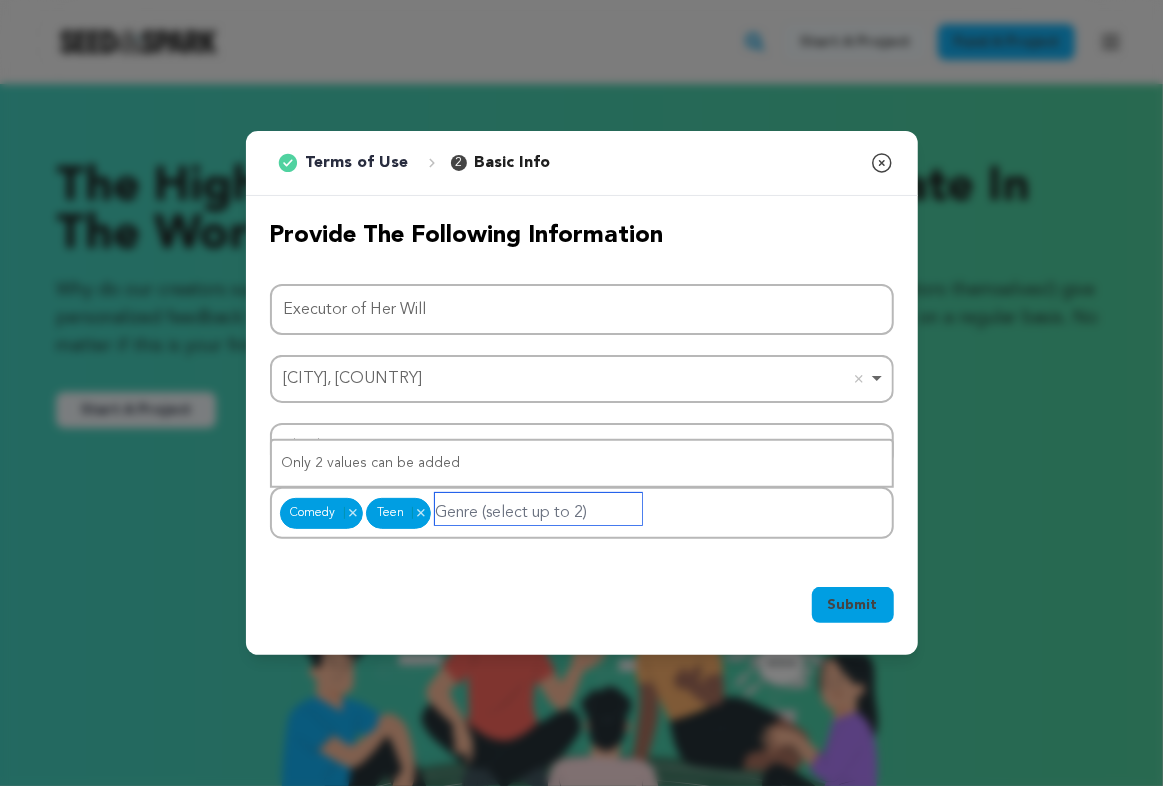scroll, scrollTop: 0, scrollLeft: 0, axis: both 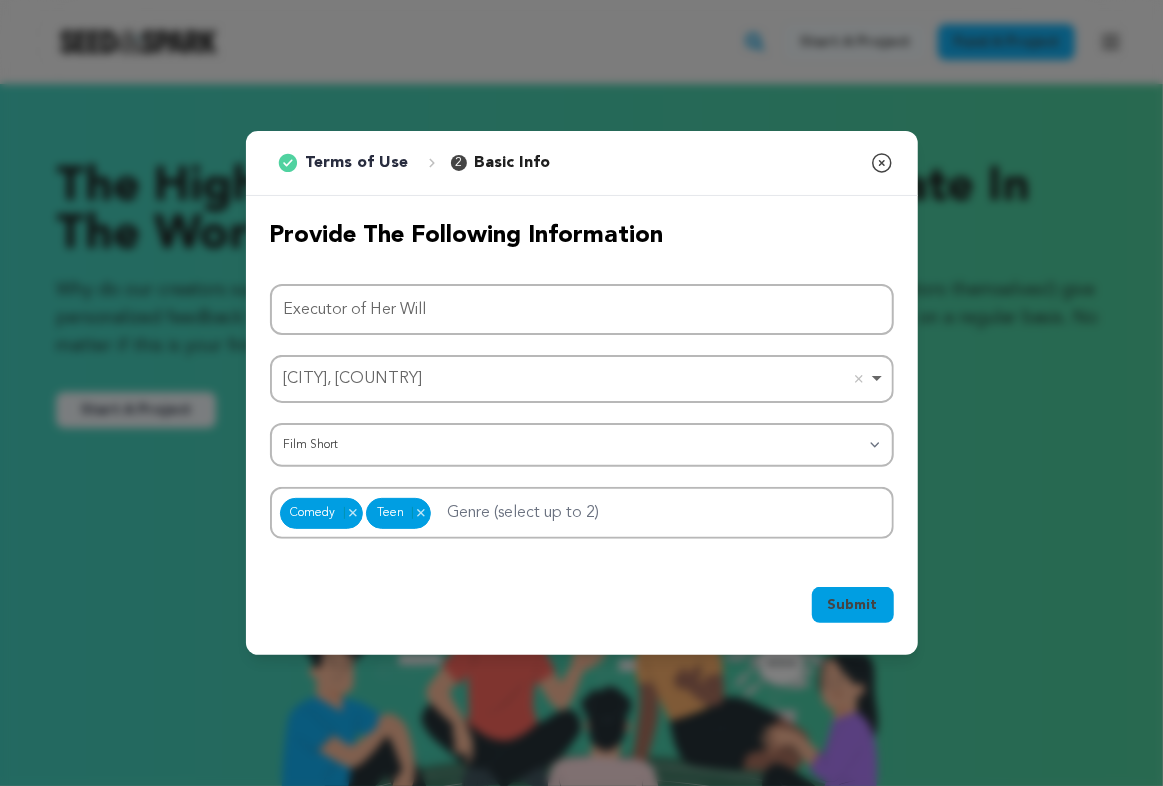click on "Submit
Ok, Got it" at bounding box center (582, 609) 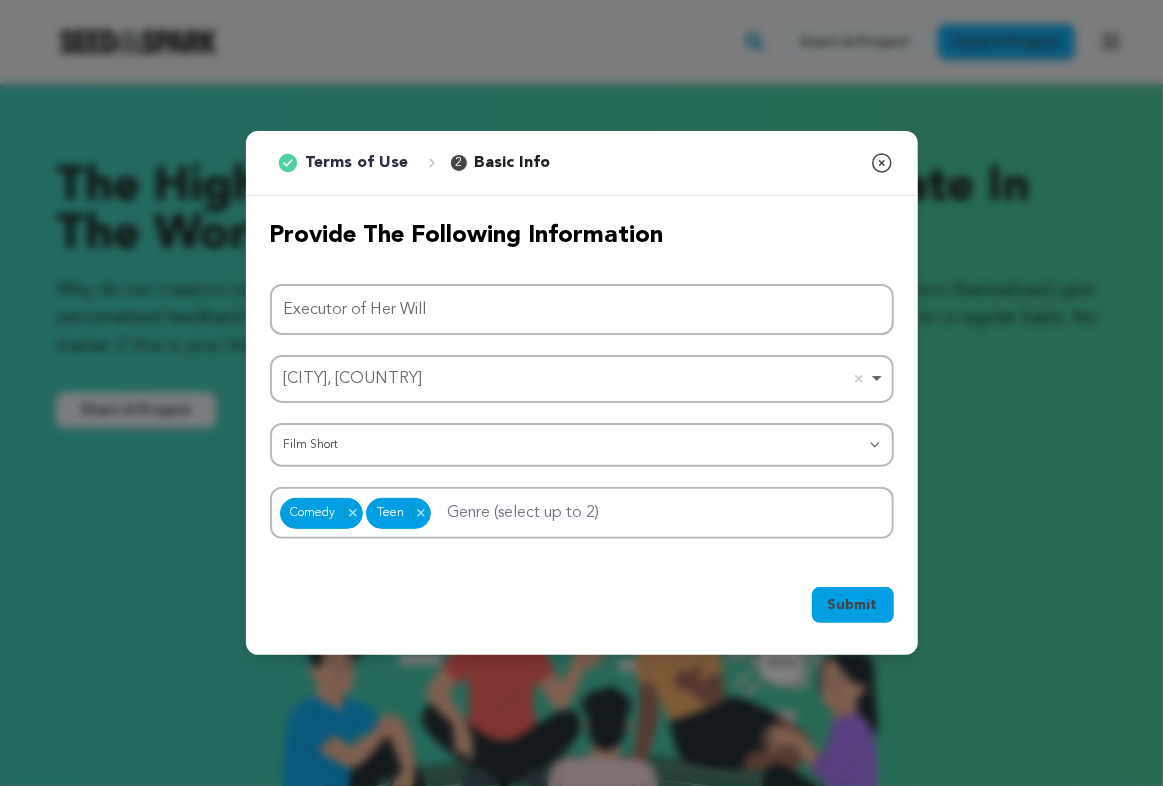 click on "Submit
Ok, Got it" at bounding box center [582, 609] 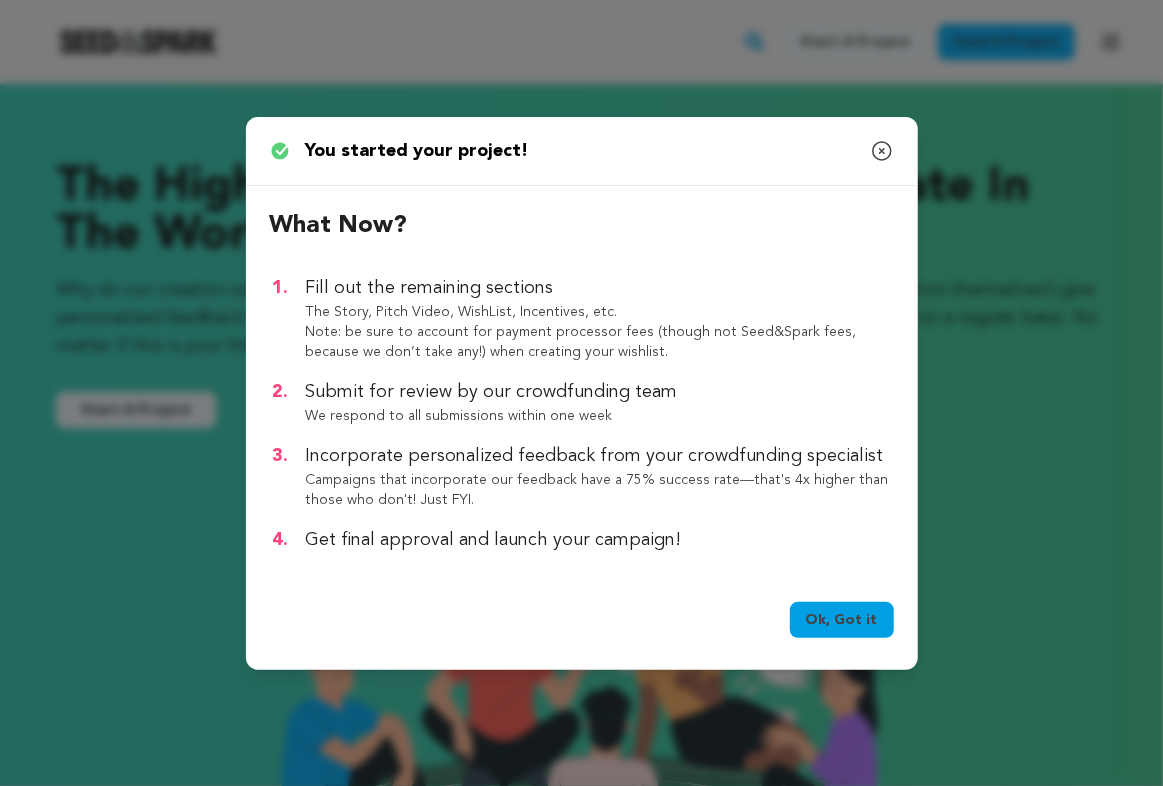 click on "Ok, Got it" at bounding box center (842, 620) 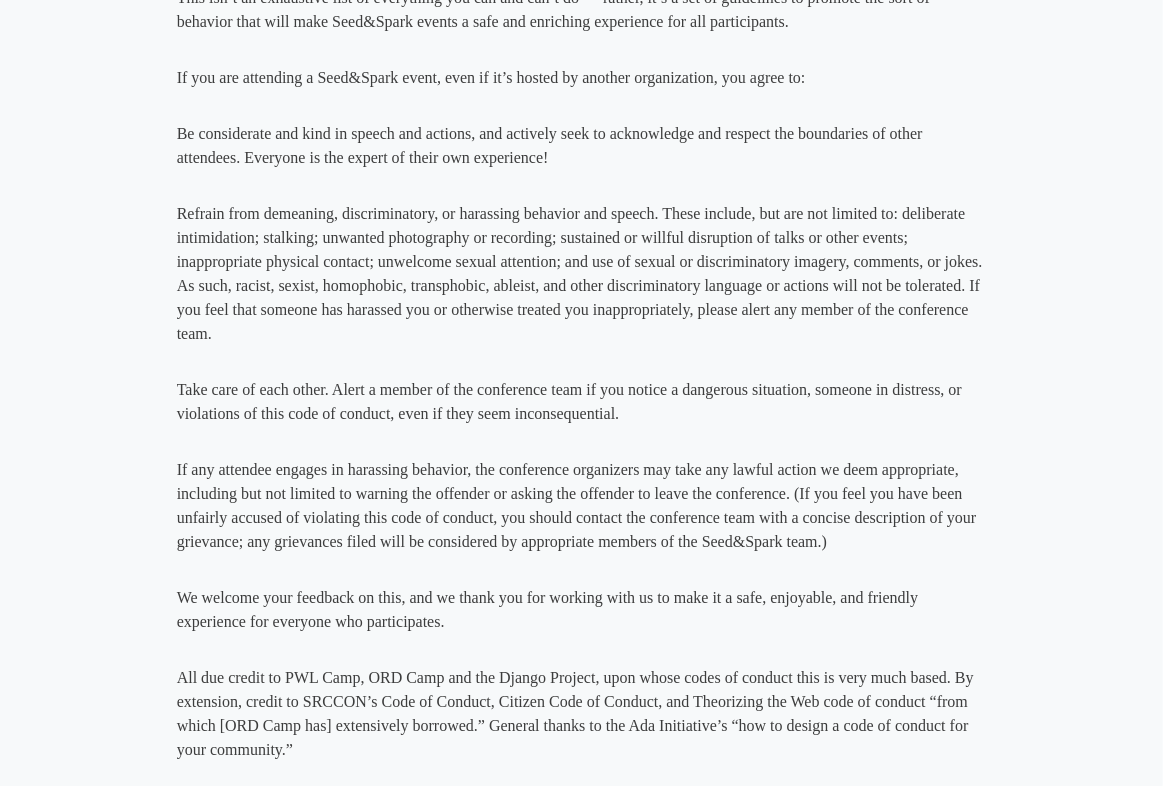 scroll, scrollTop: 1606, scrollLeft: 0, axis: vertical 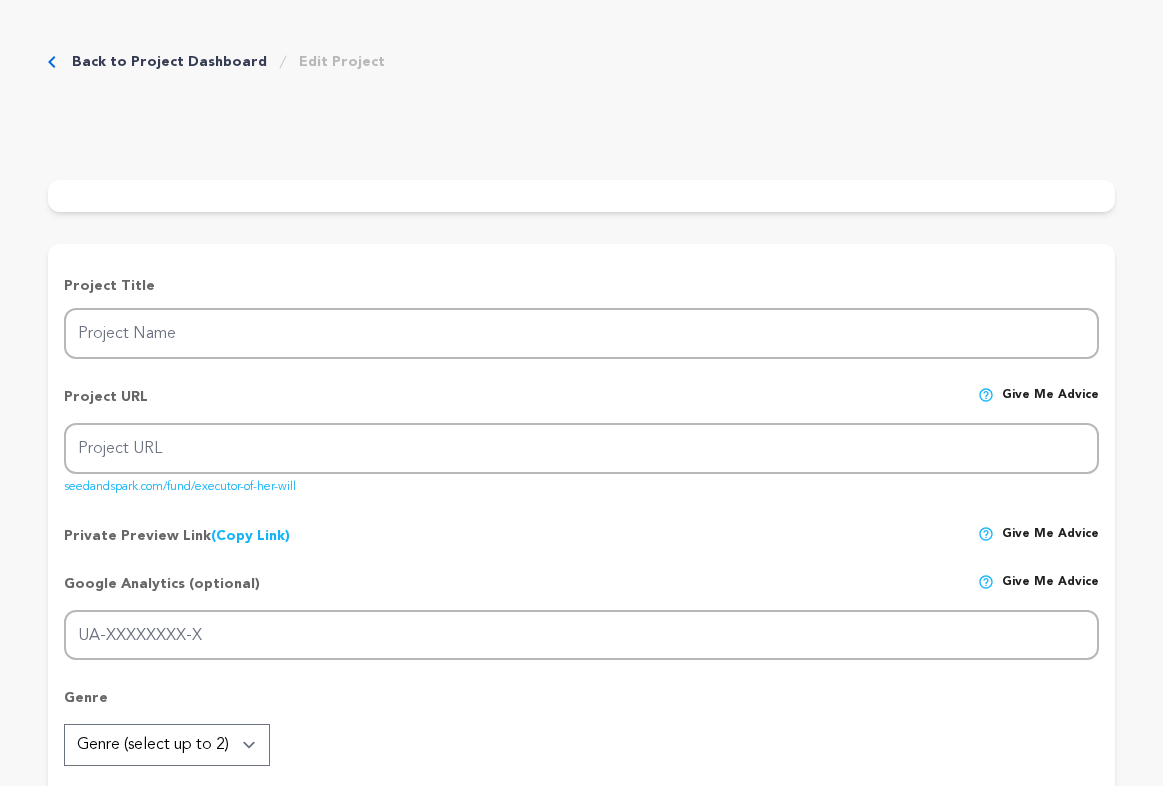 type on "Executor of Her Will" 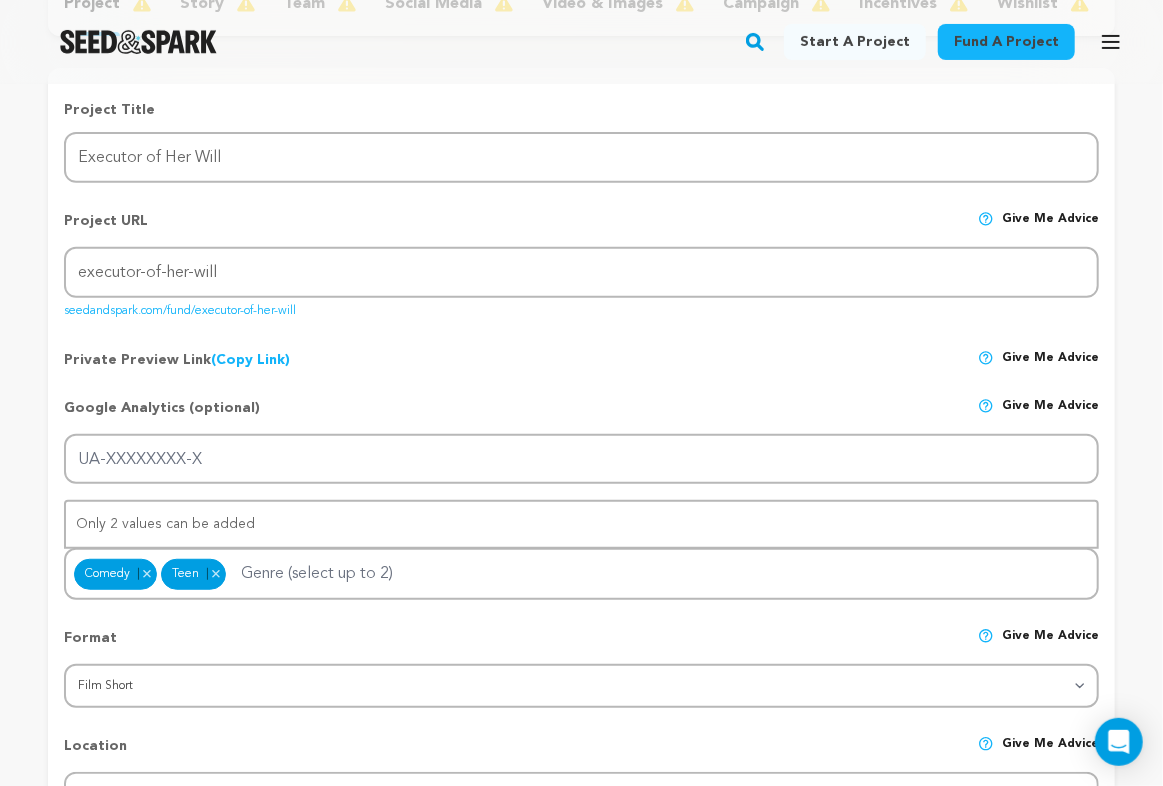 scroll, scrollTop: 307, scrollLeft: 0, axis: vertical 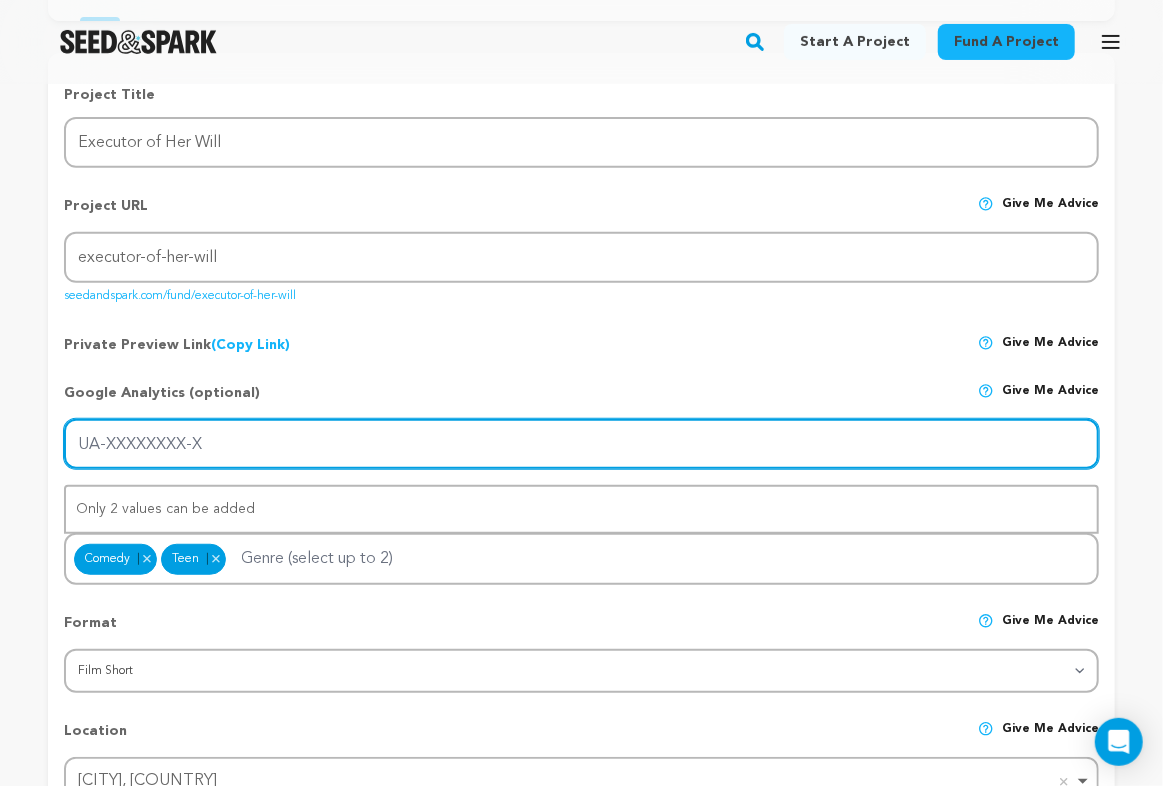 click on "UA-XXXXXXXX-X" at bounding box center [581, 444] 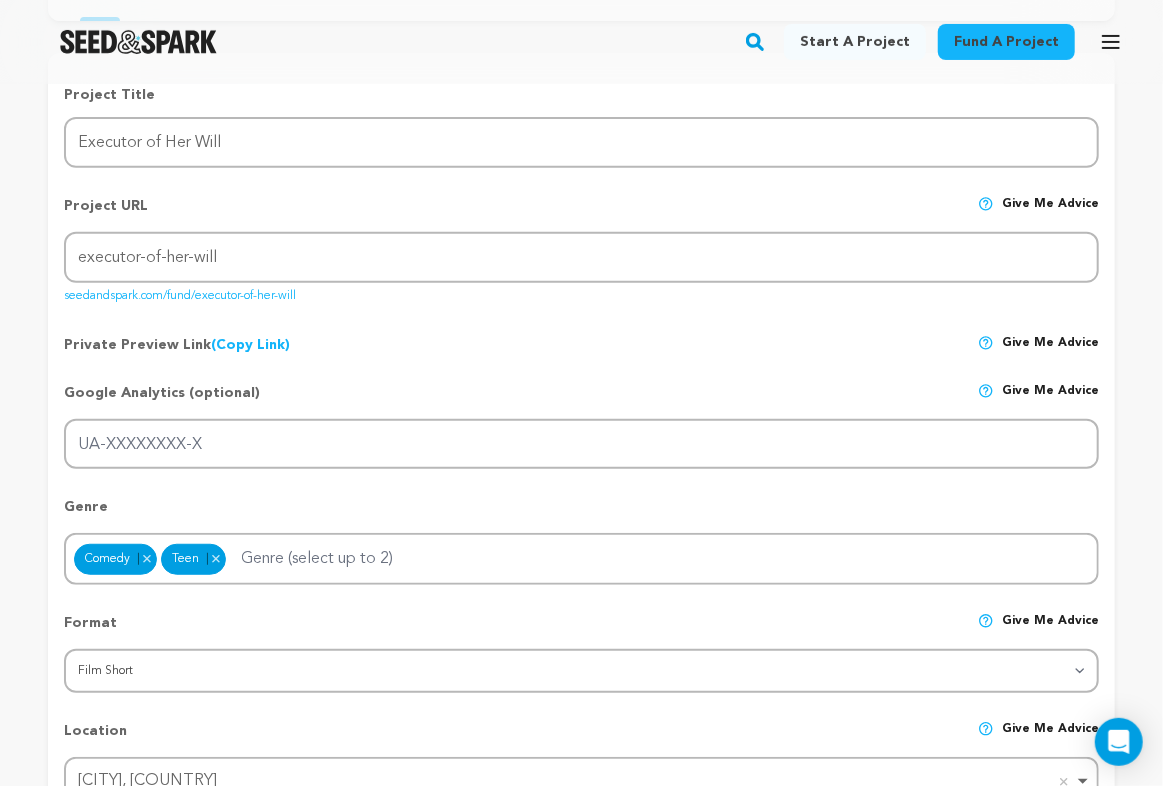 click on "Google Analytics
(optional)
Give me advice" at bounding box center (581, 401) 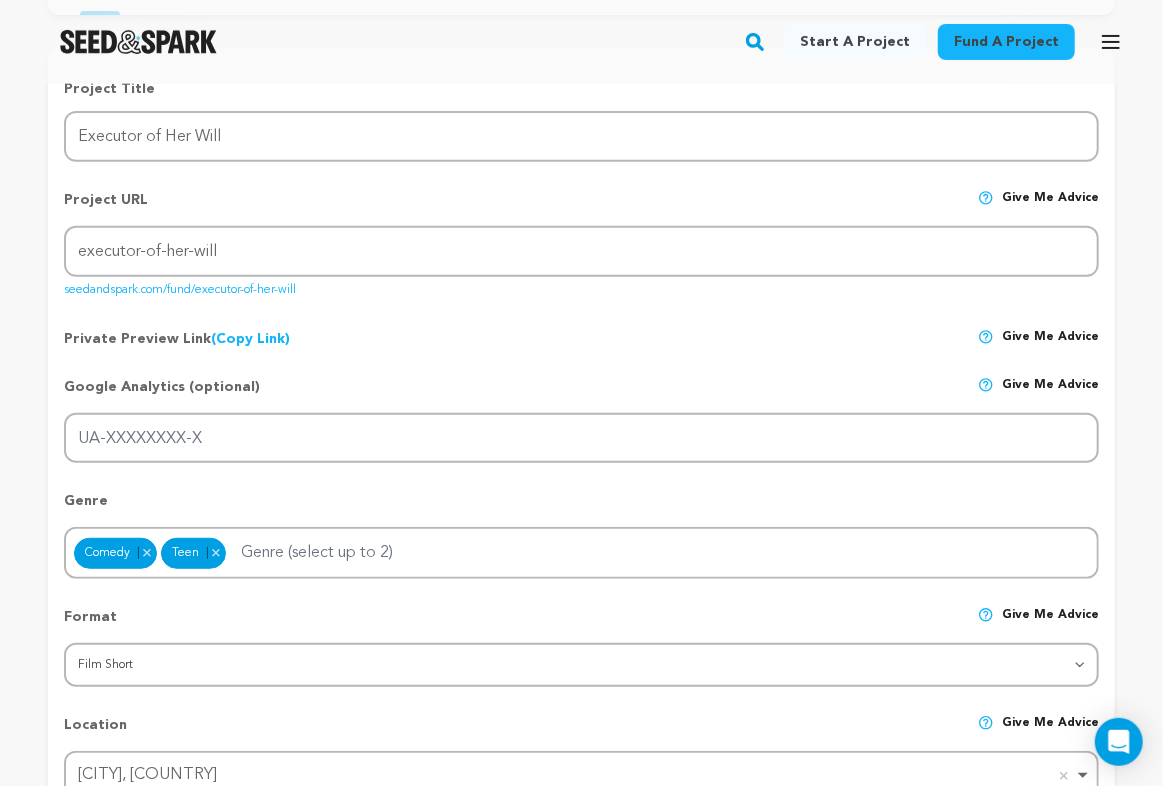 scroll, scrollTop: 223, scrollLeft: 0, axis: vertical 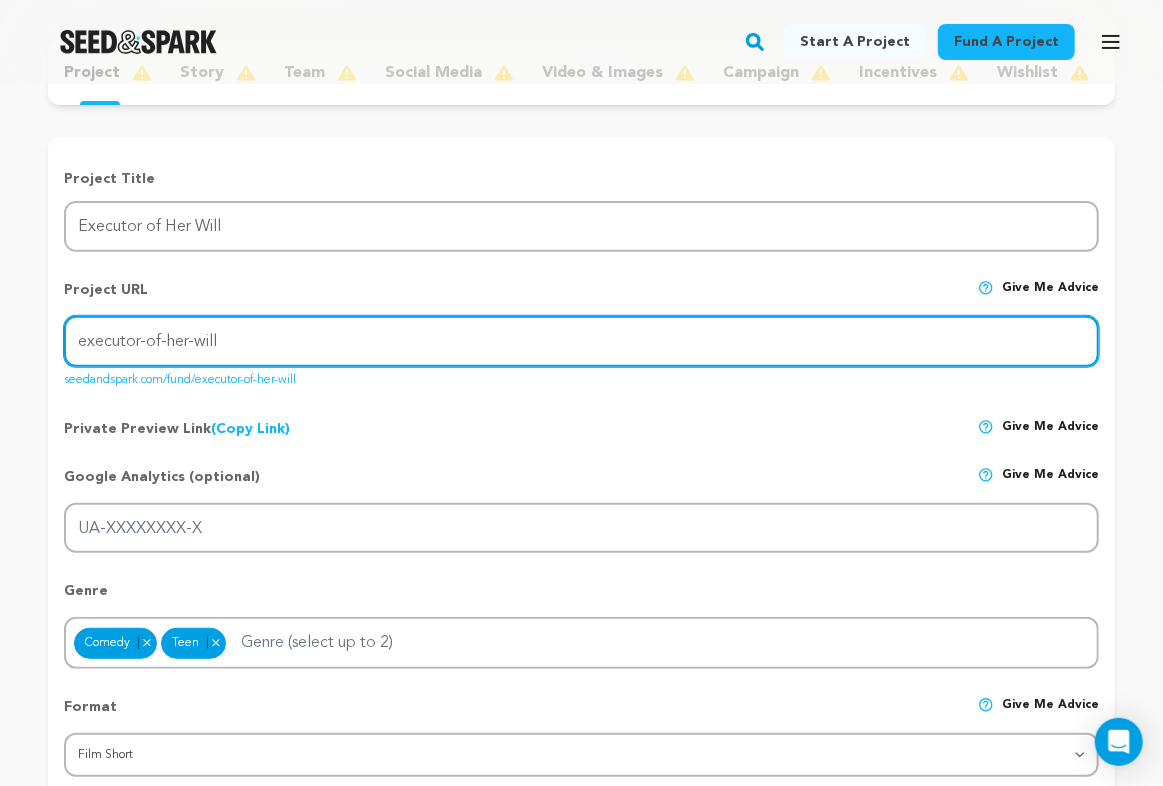 click on "executor-of-her-will" at bounding box center [581, 341] 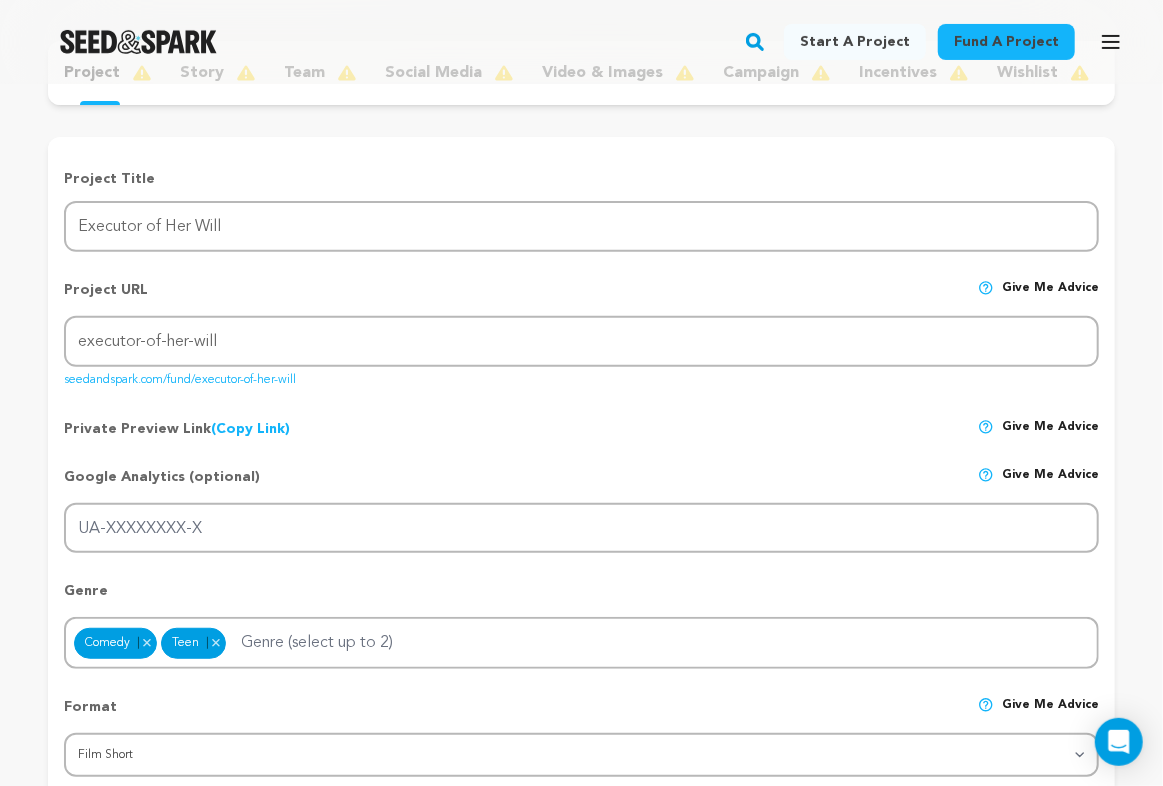 click on "seedandspark.com/fund/executor-of-her-will" at bounding box center (180, 376) 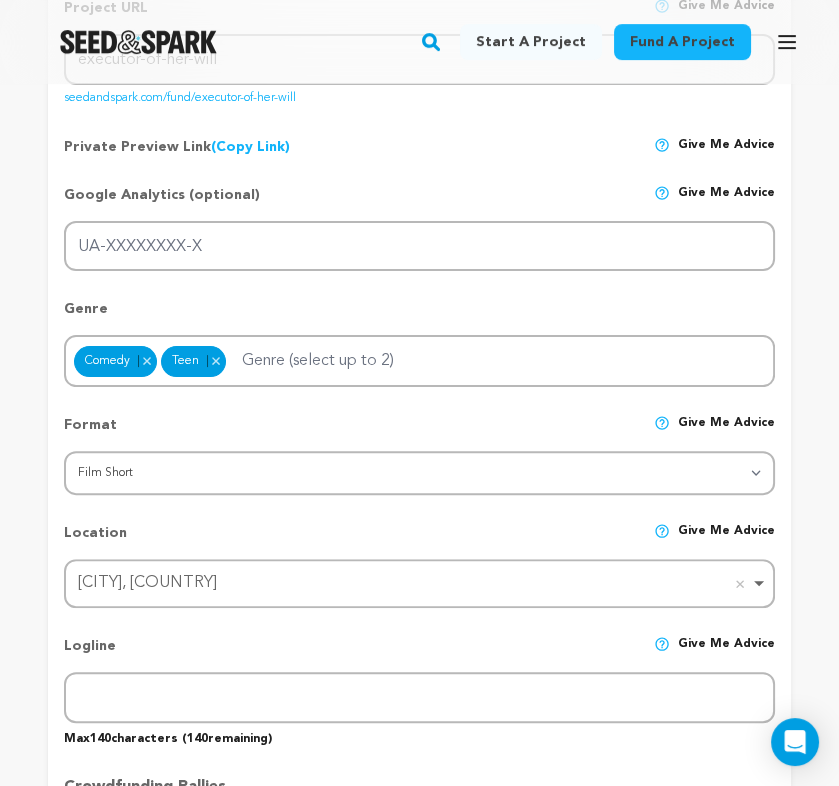 scroll, scrollTop: 0, scrollLeft: 0, axis: both 